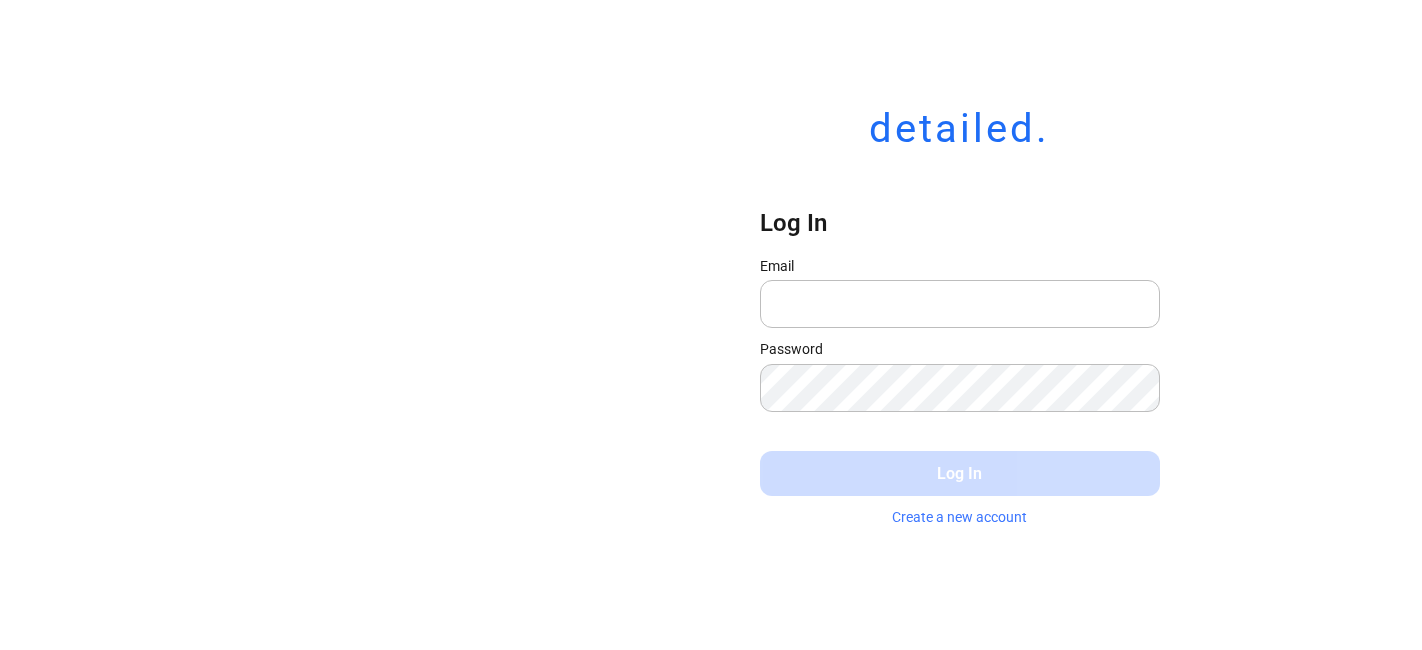 scroll, scrollTop: 0, scrollLeft: 0, axis: both 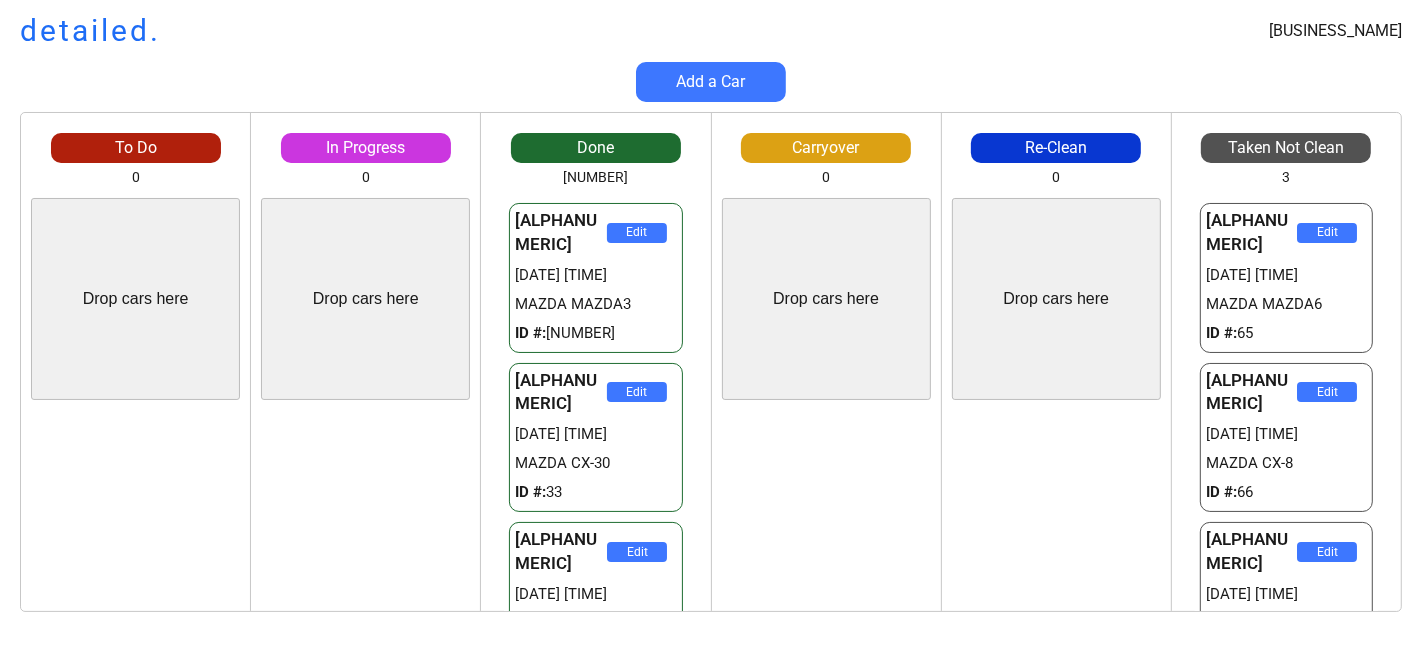 click on "[ALPHANUMERIC] Edit" at bounding box center [595, 233] 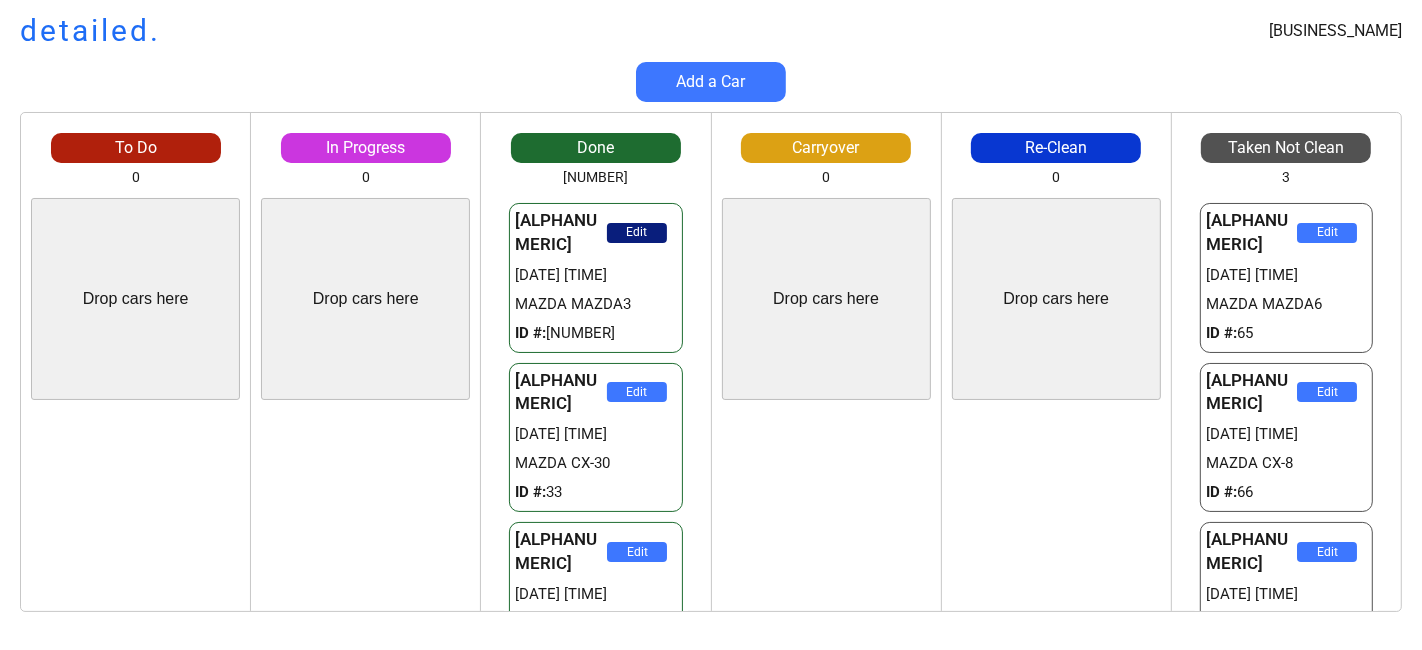 click on "Edit" at bounding box center (637, 233) 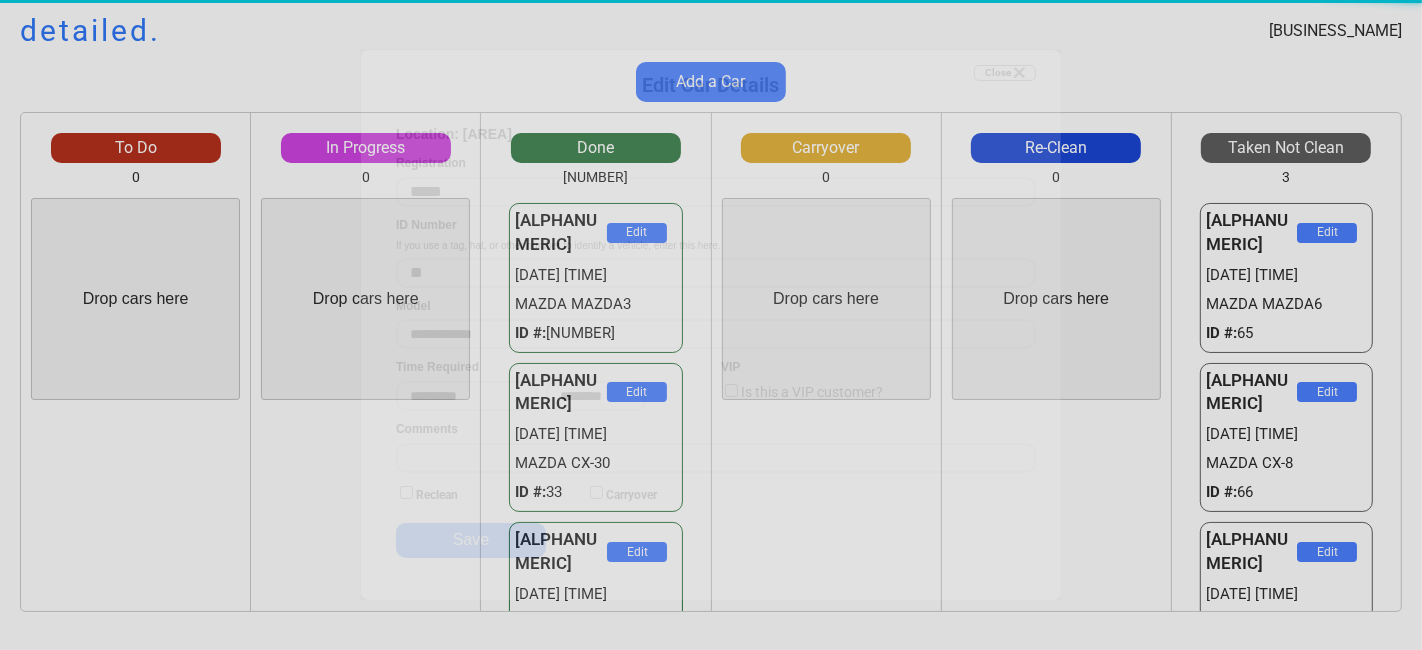 scroll, scrollTop: 1619, scrollLeft: 0, axis: vertical 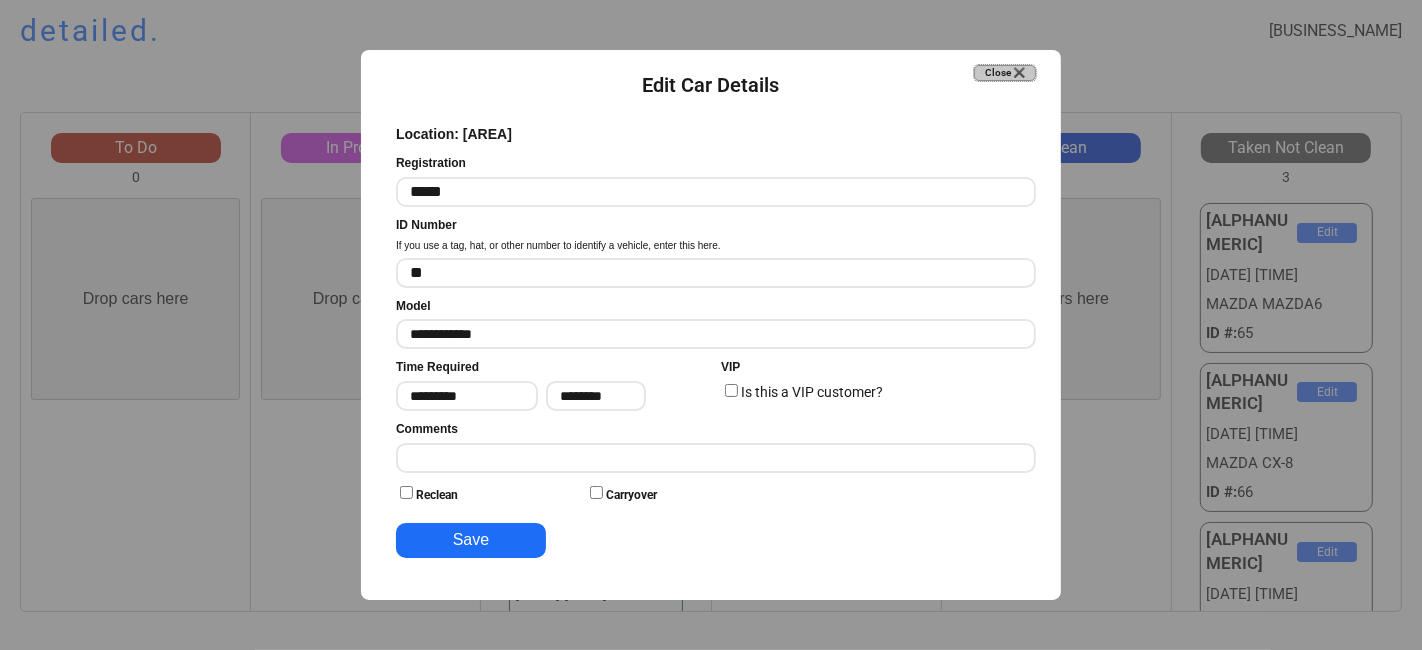click on "Close ✖️" at bounding box center (1005, 73) 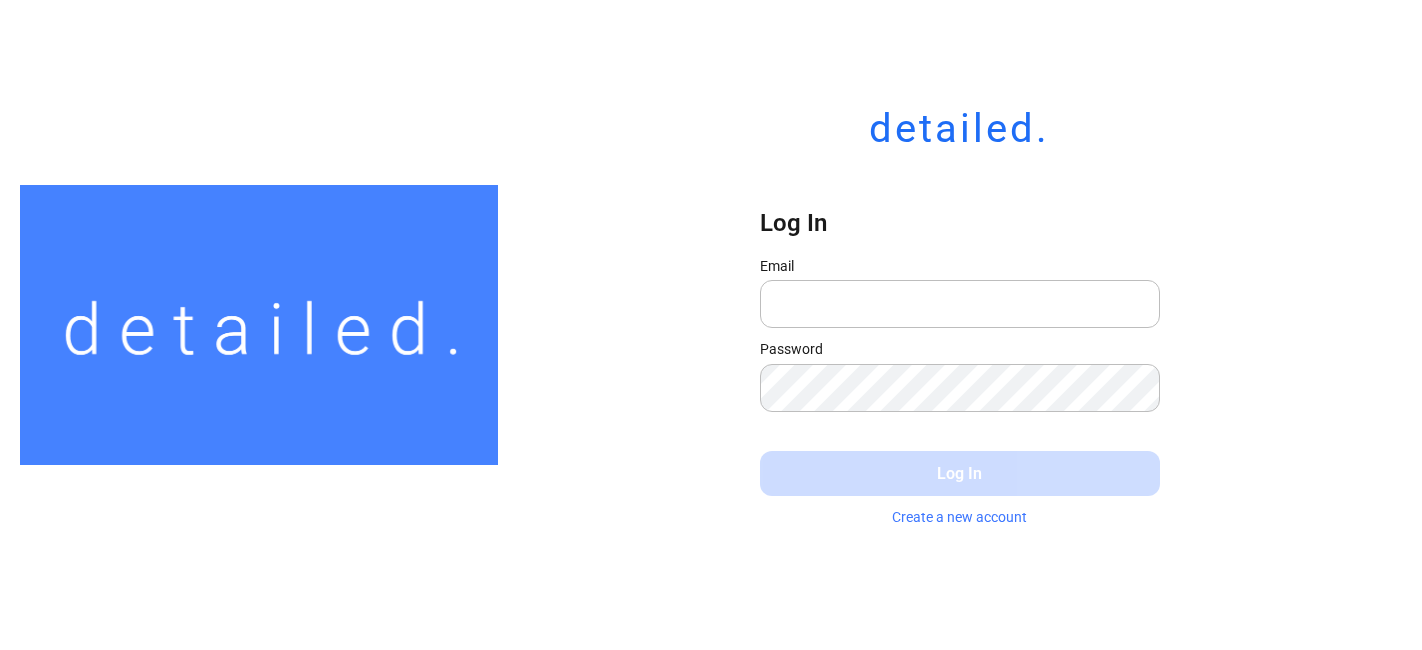 scroll, scrollTop: 0, scrollLeft: 0, axis: both 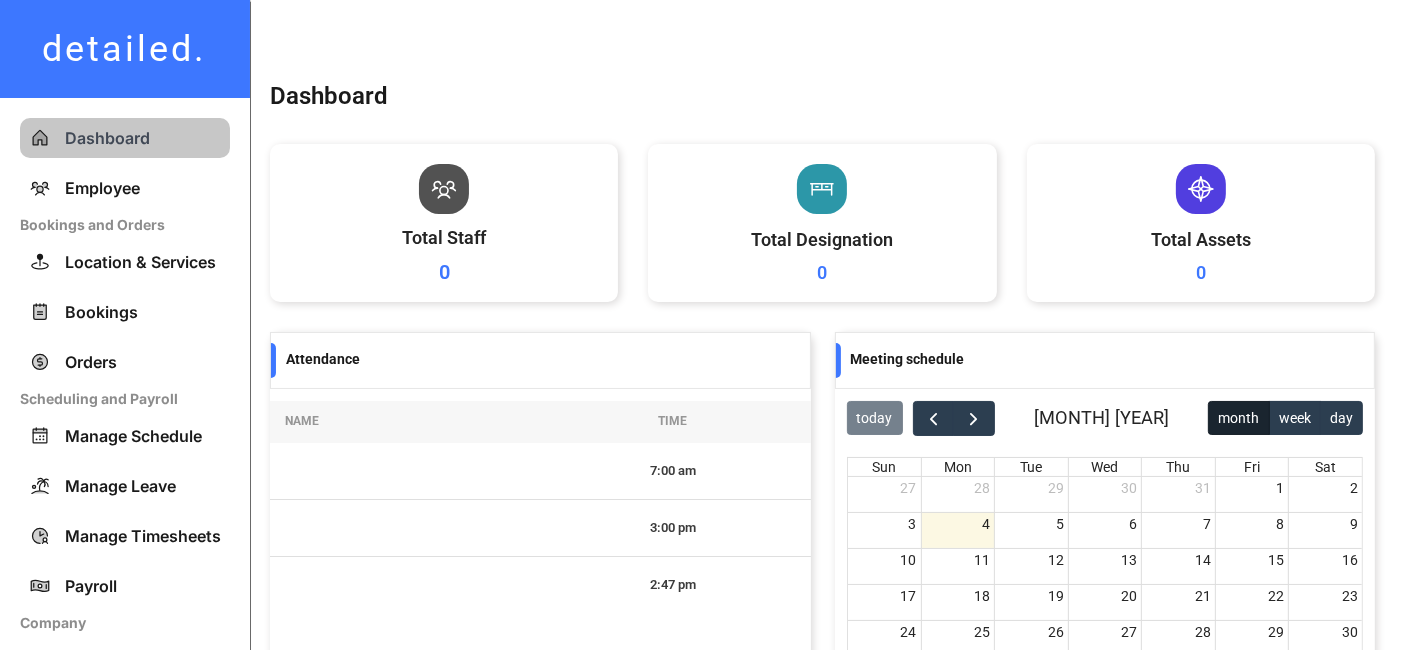 click on "Bookings" at bounding box center [145, 312] 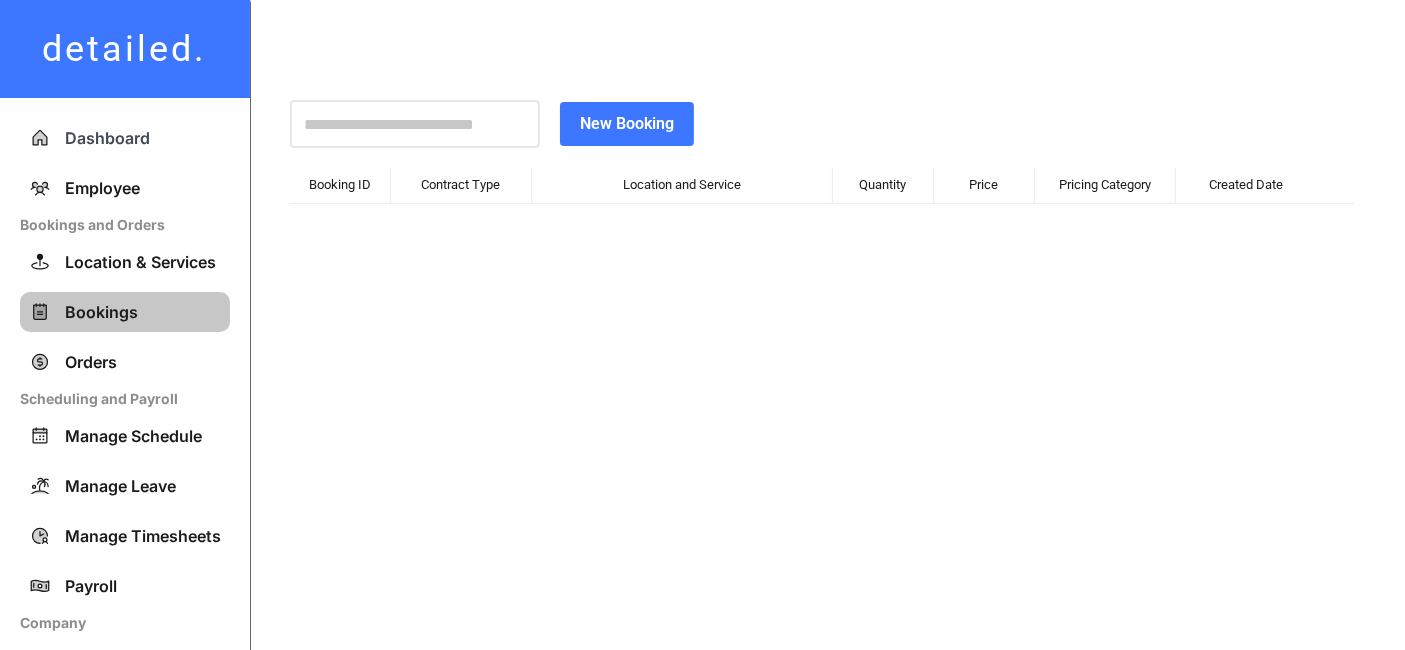 select on "**********" 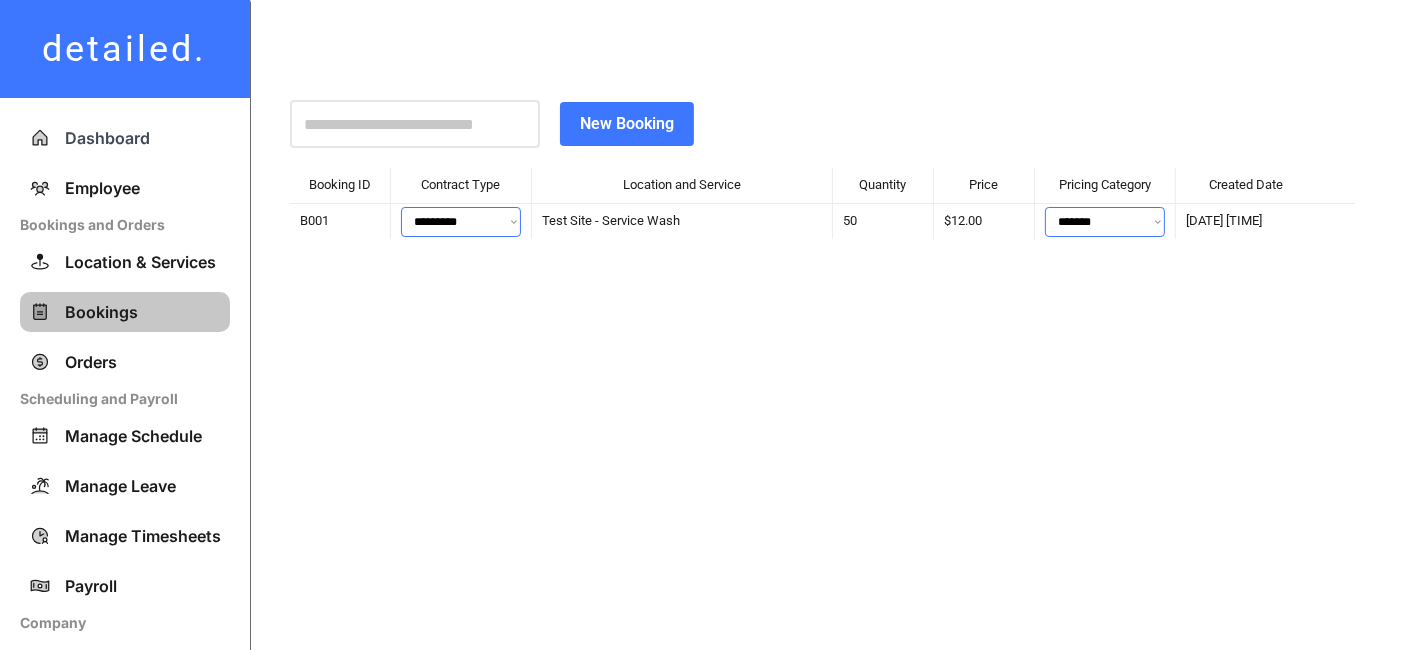 click on "Orders" at bounding box center [145, 362] 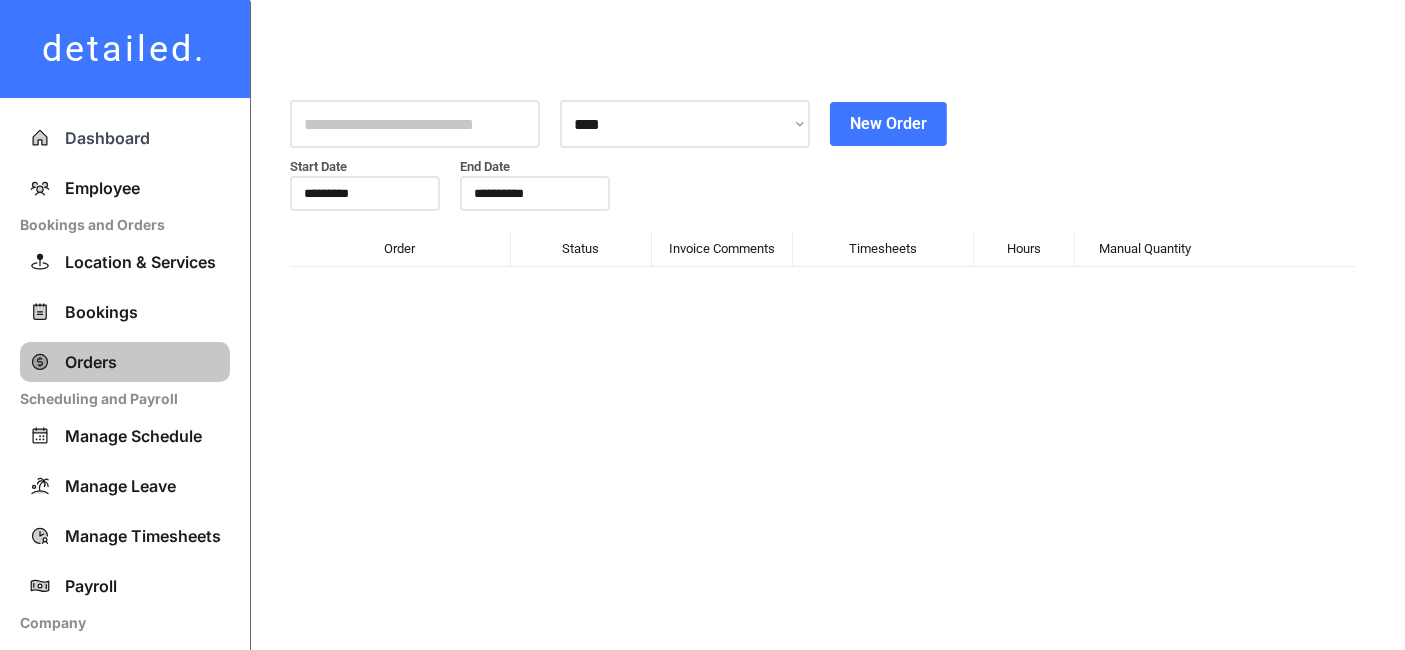 click on "Payroll" at bounding box center (145, 586) 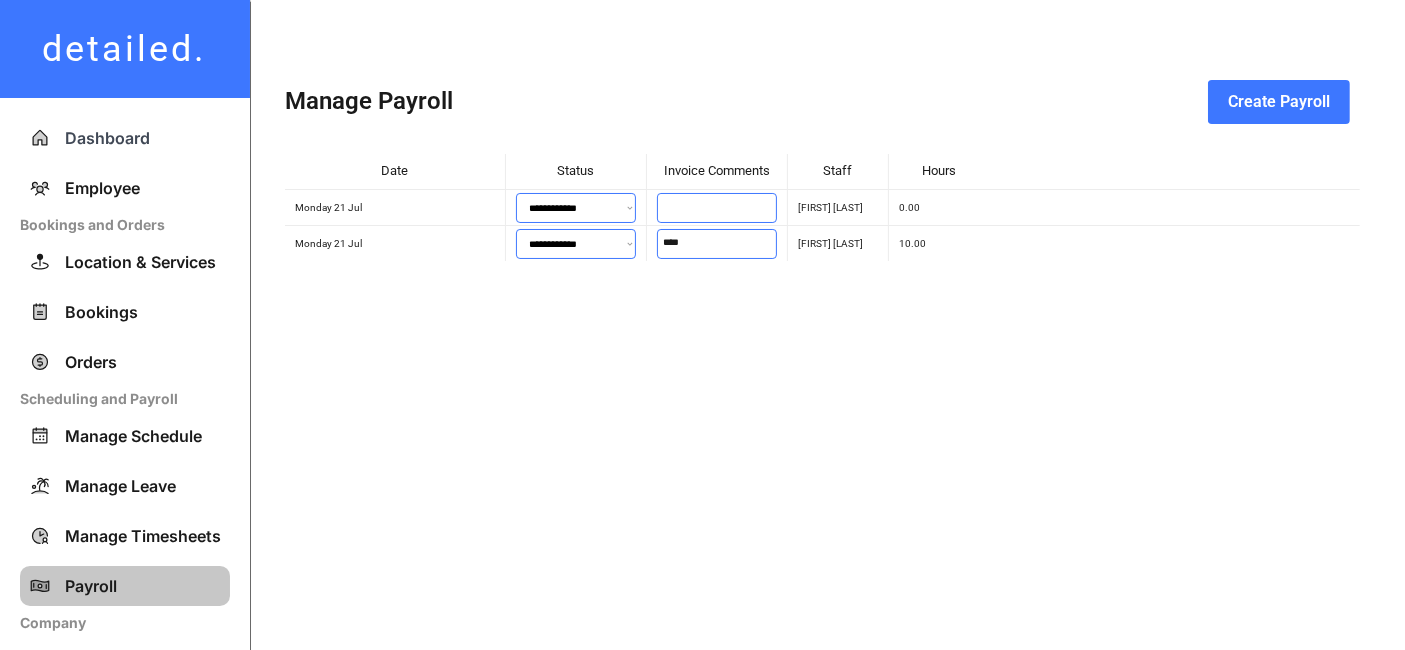 click on "**********" at bounding box center (822, 330) 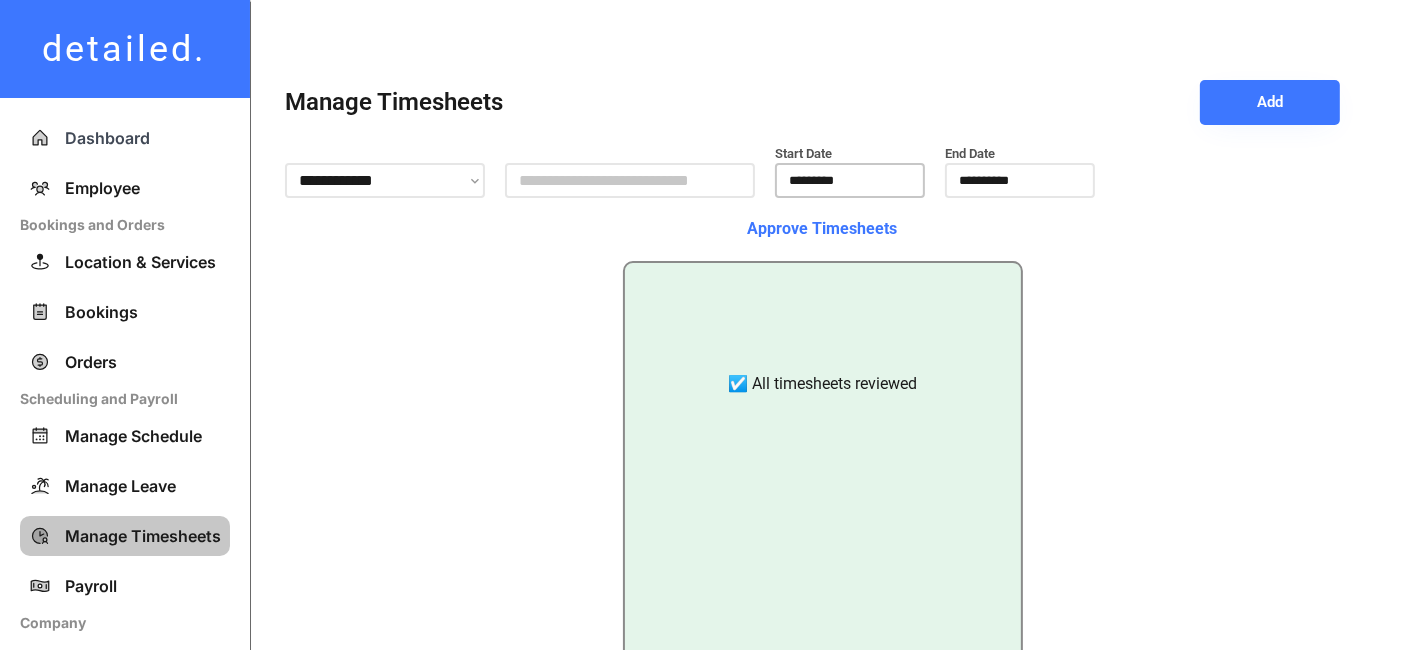 click on "*********" at bounding box center (850, 180) 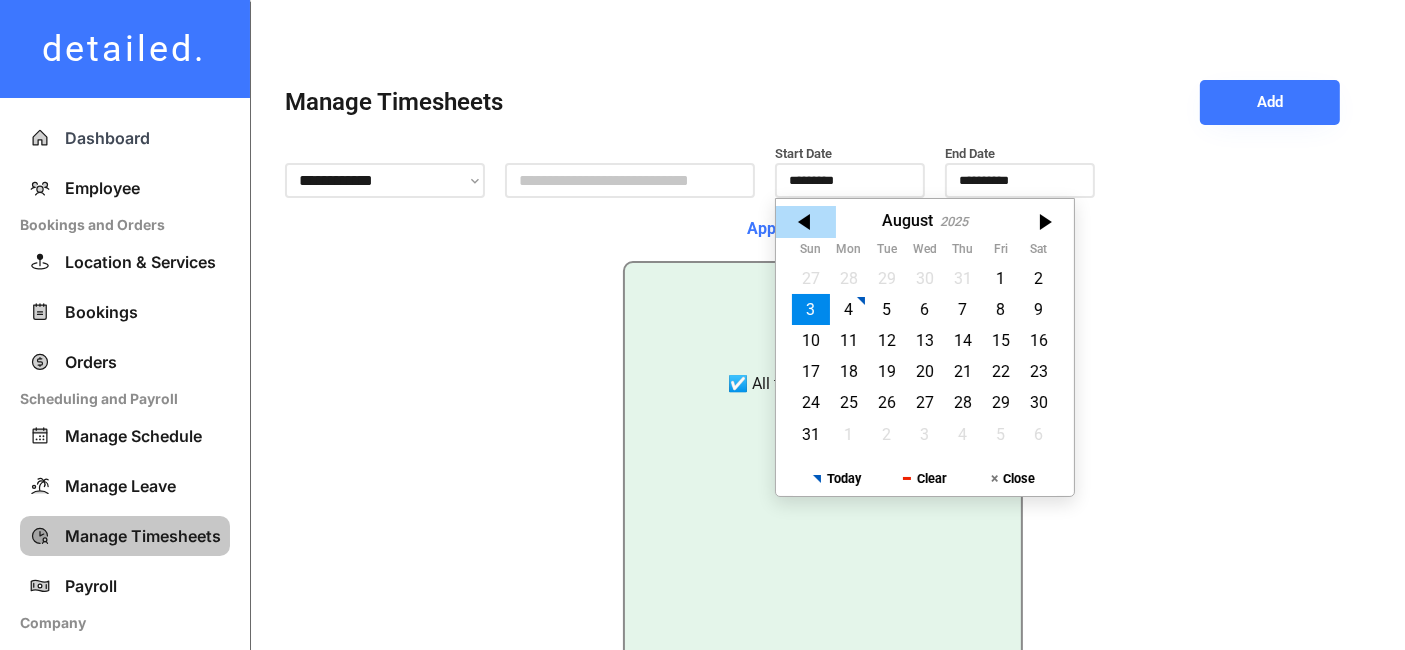 click at bounding box center (806, 222) 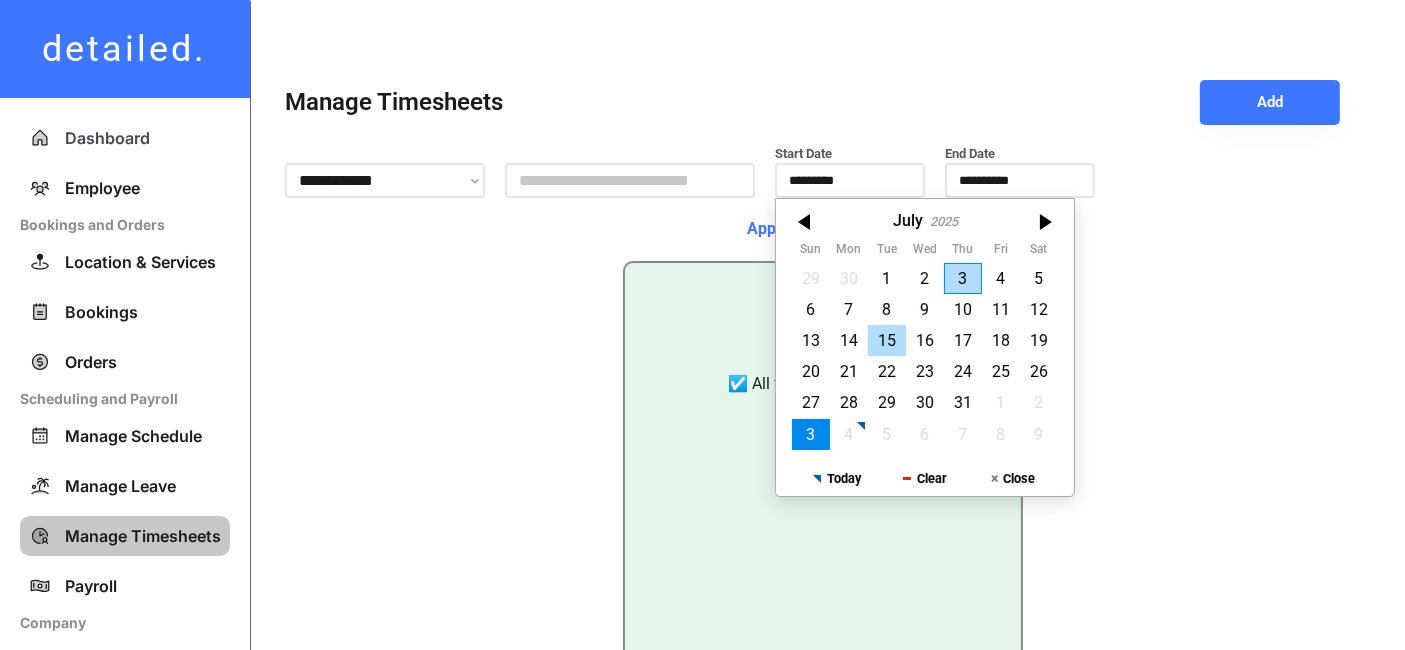 click on "15" at bounding box center (887, 340) 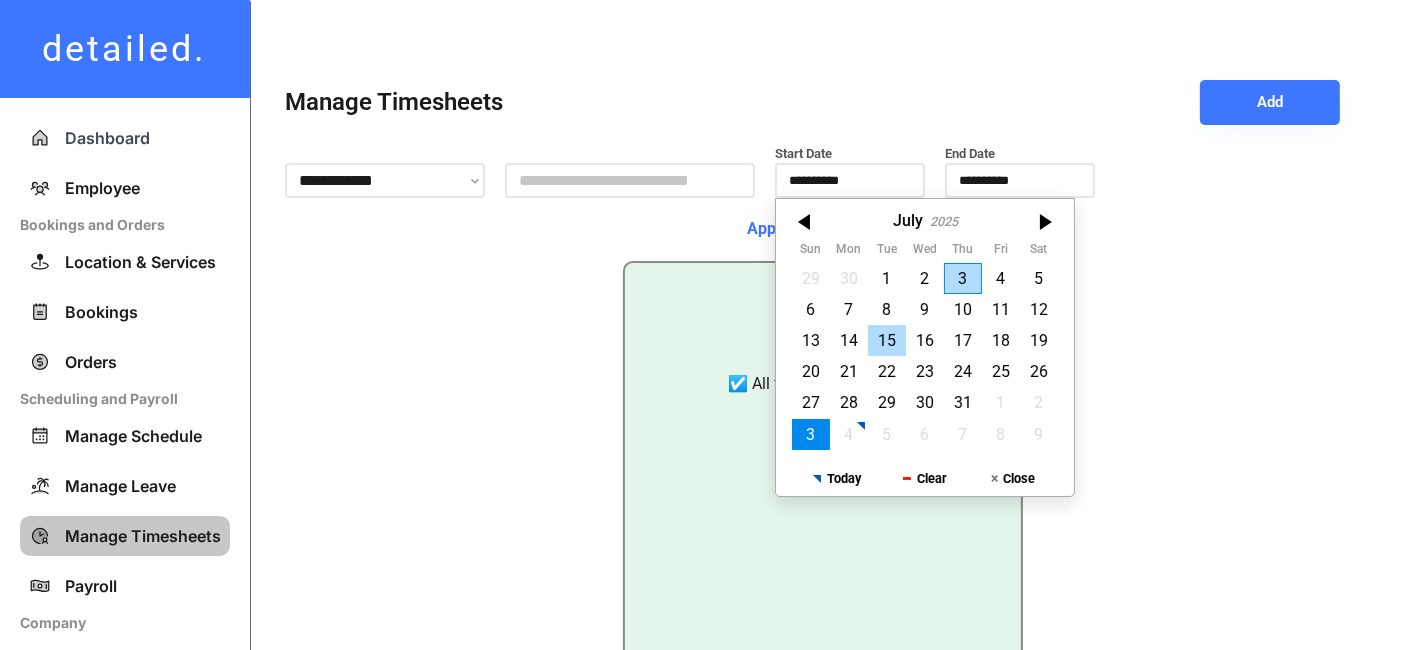 type on "**********" 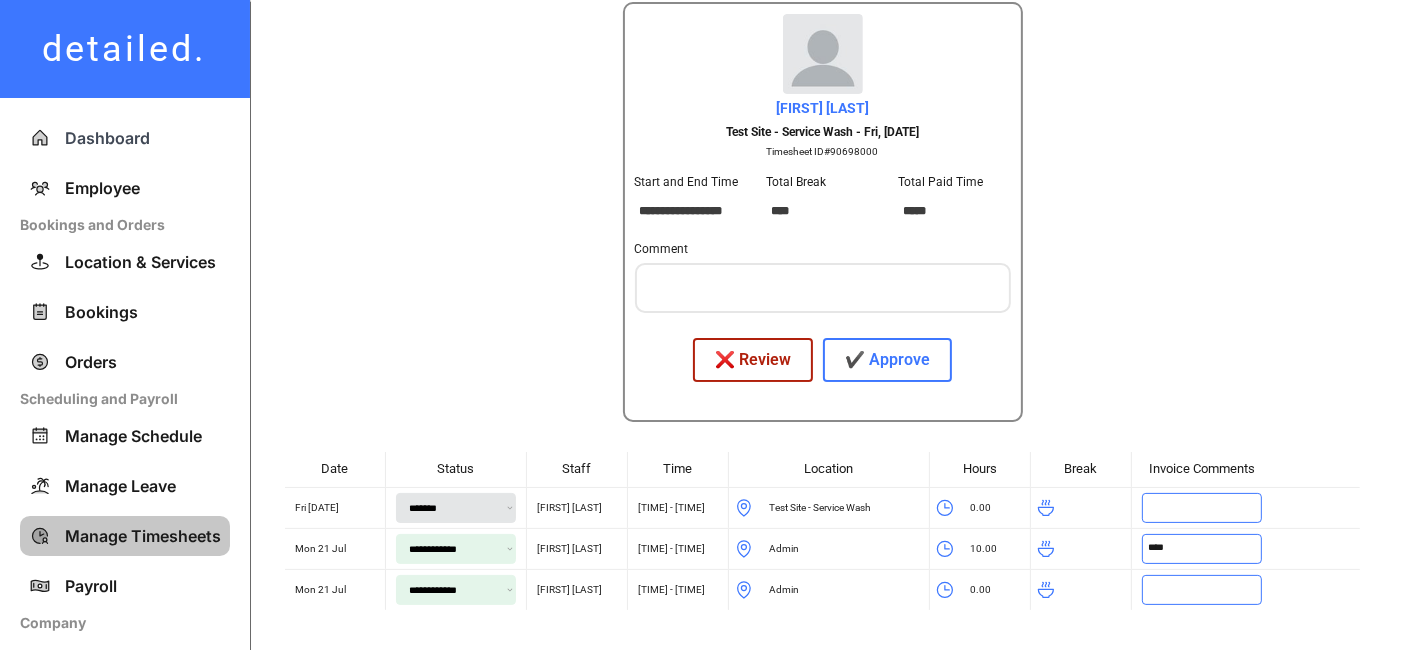 scroll, scrollTop: 0, scrollLeft: 0, axis: both 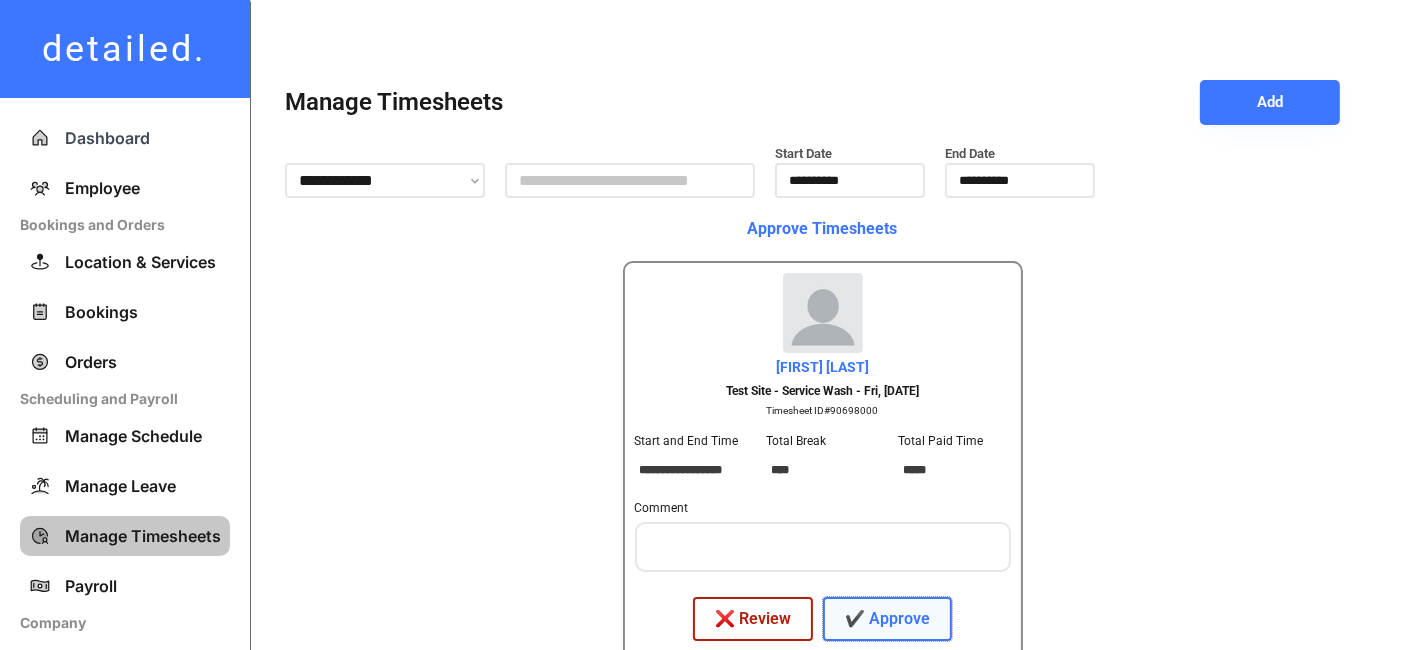 click on "✔️ Approve" at bounding box center (887, 619) 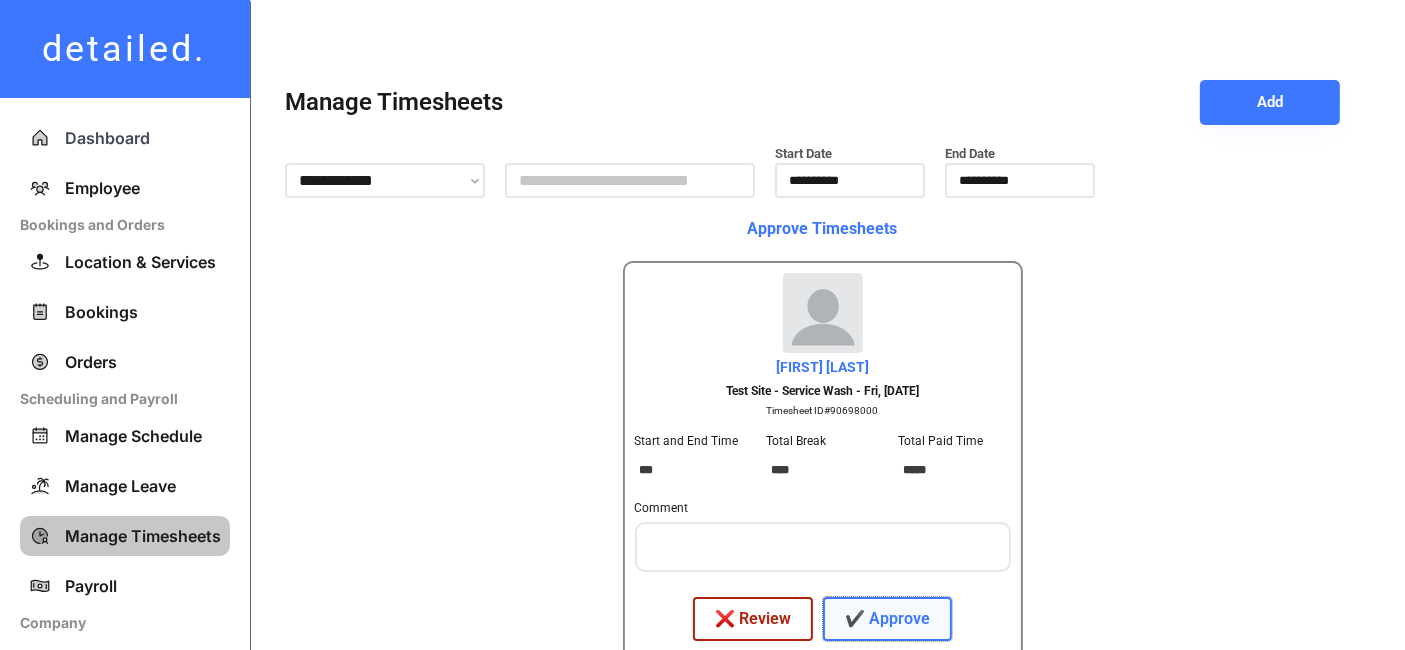 select on "**********" 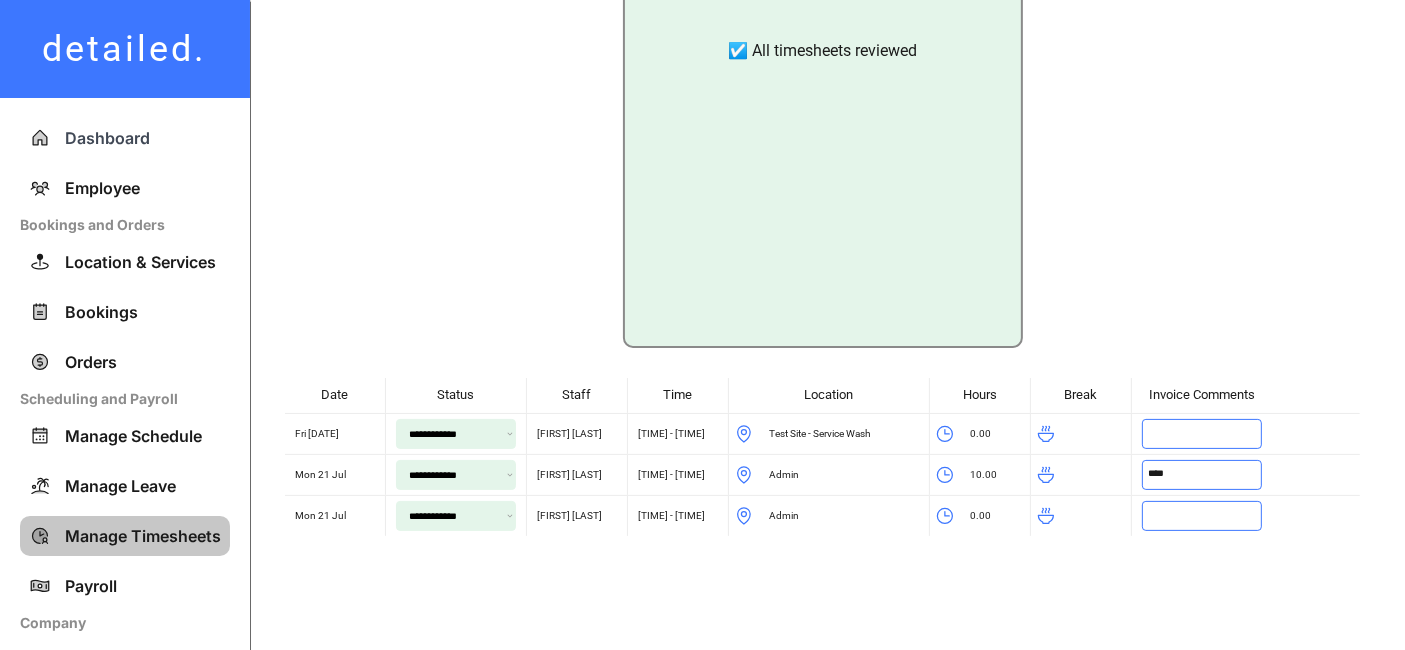 scroll, scrollTop: 337, scrollLeft: 0, axis: vertical 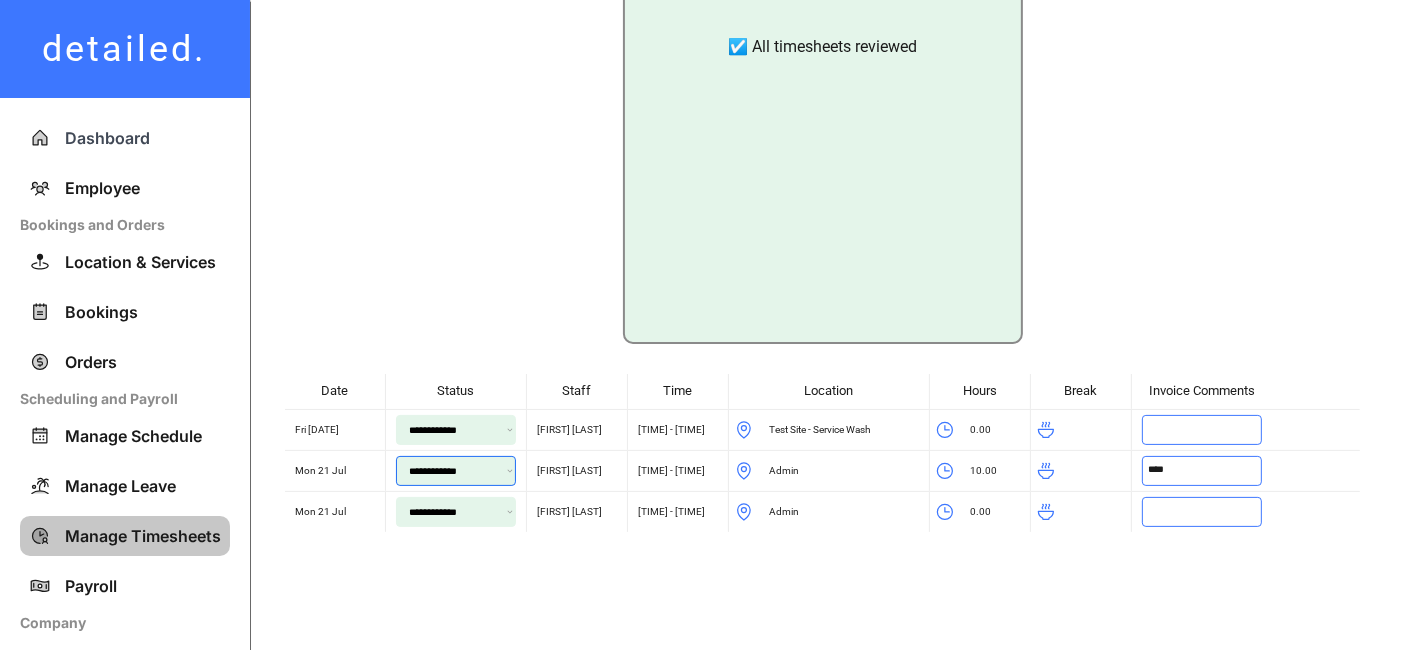 click on "**********" at bounding box center (456, 471) 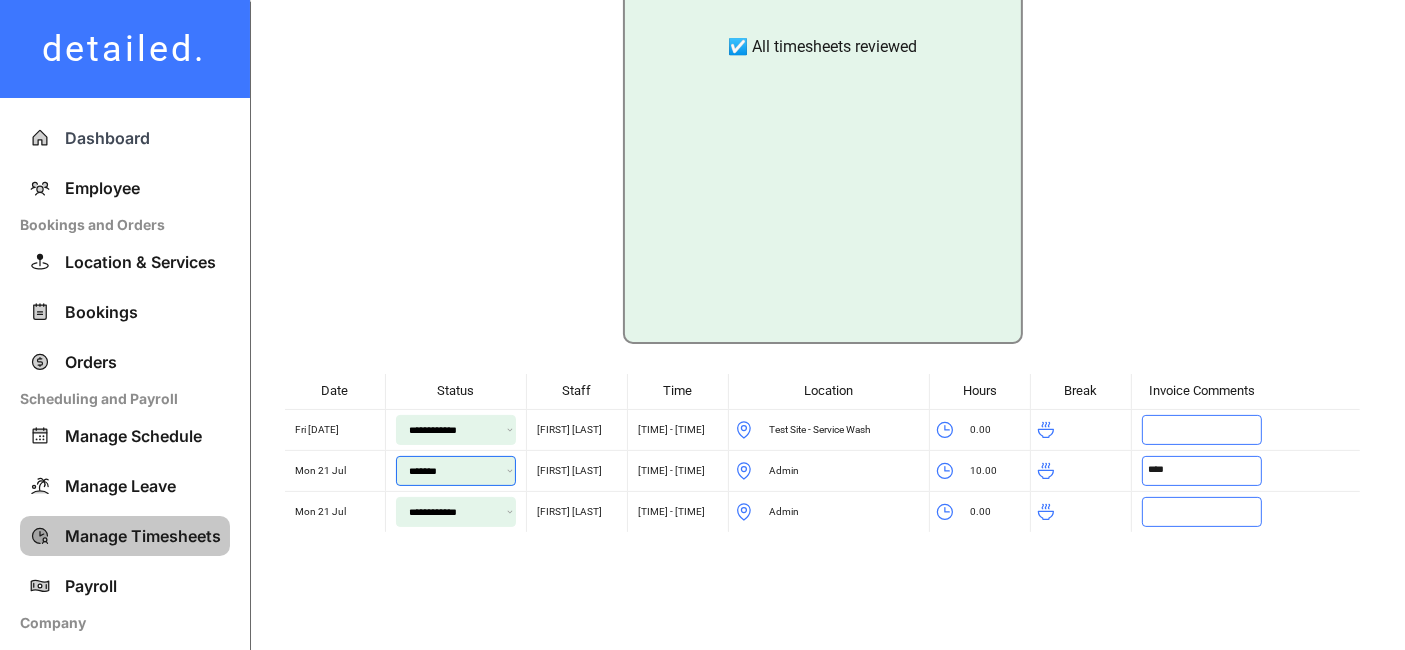 click on "**********" at bounding box center [456, 471] 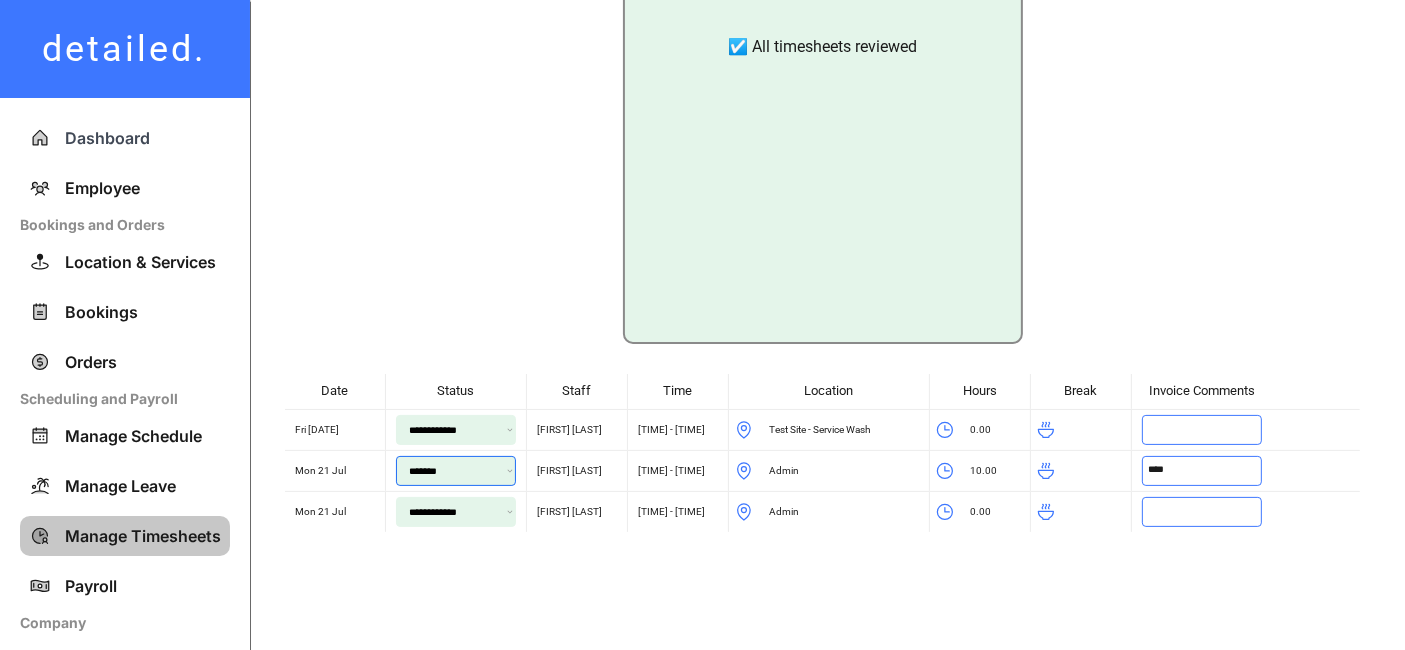 type on "**********" 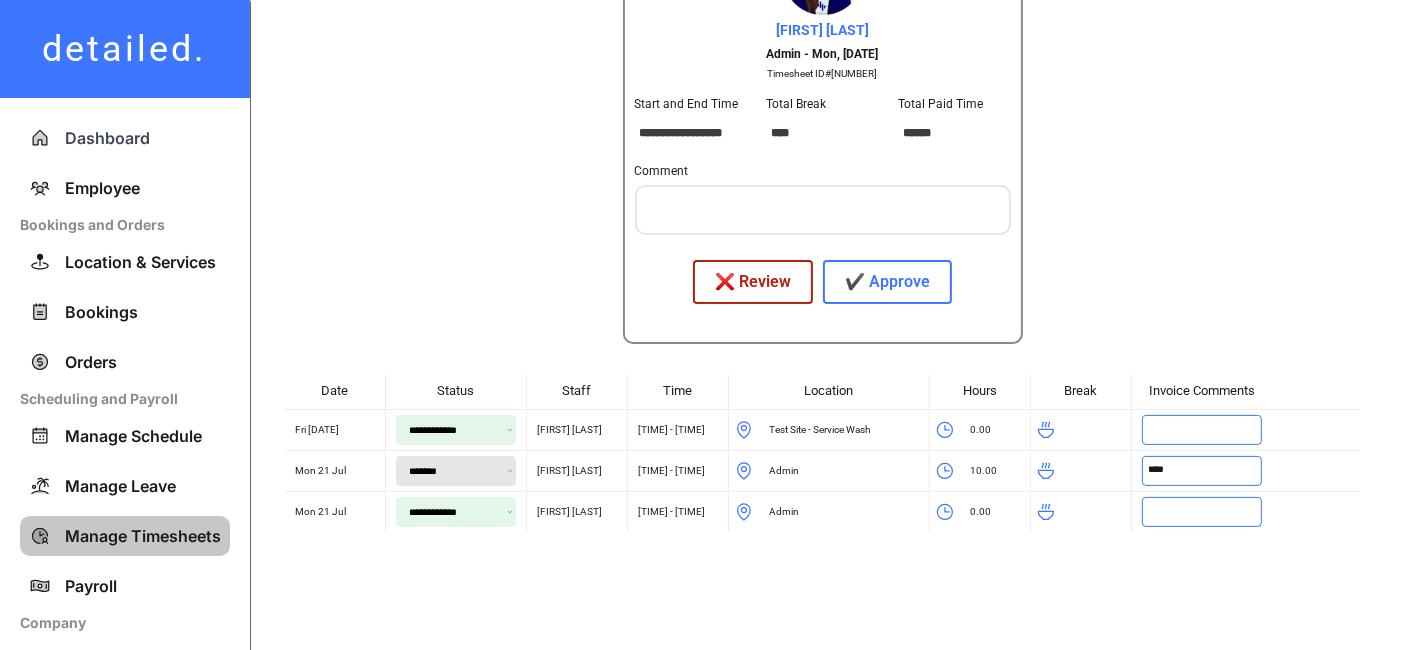 click on "**********" at bounding box center [456, 512] 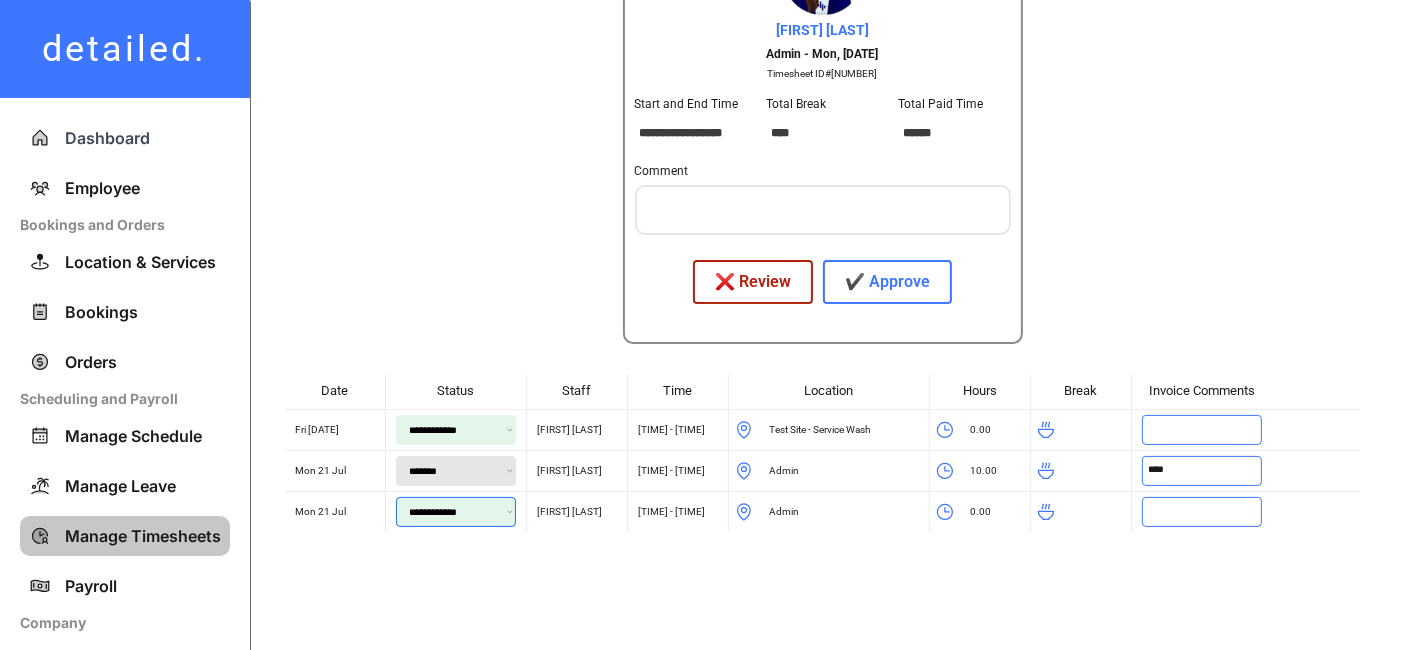 select on "*********" 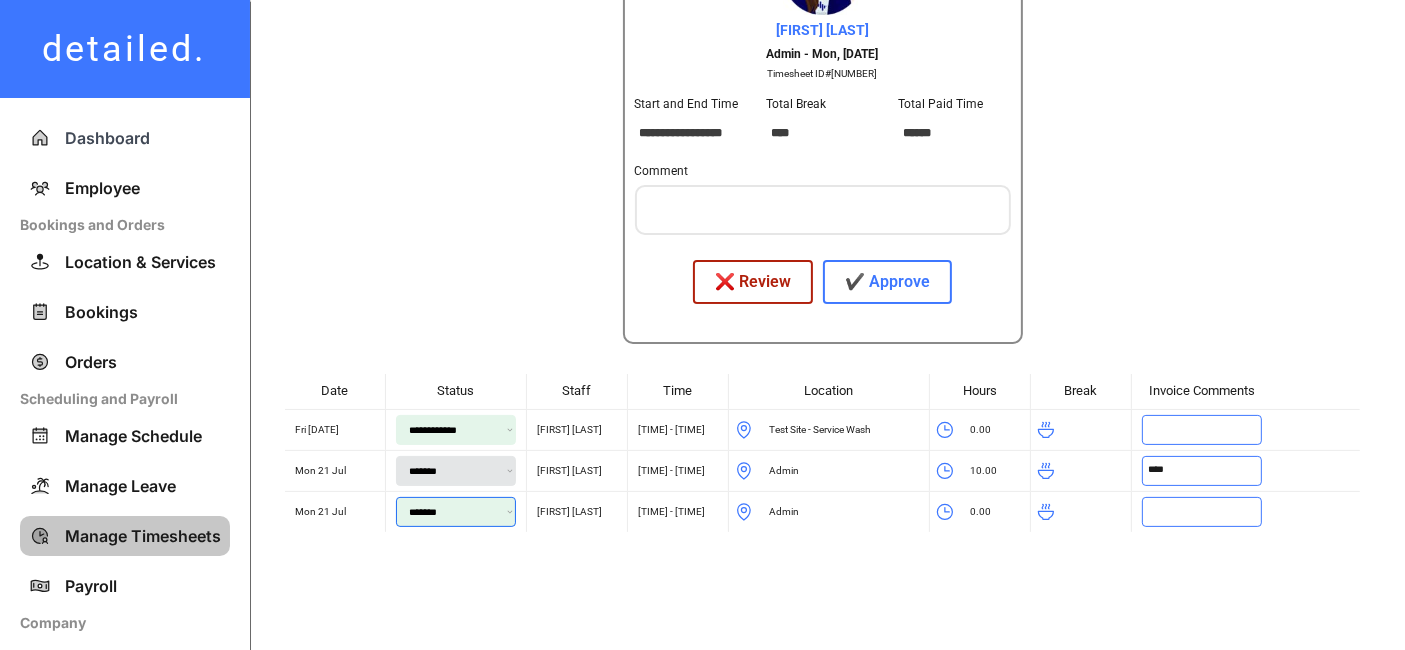 click on "**********" at bounding box center (456, 512) 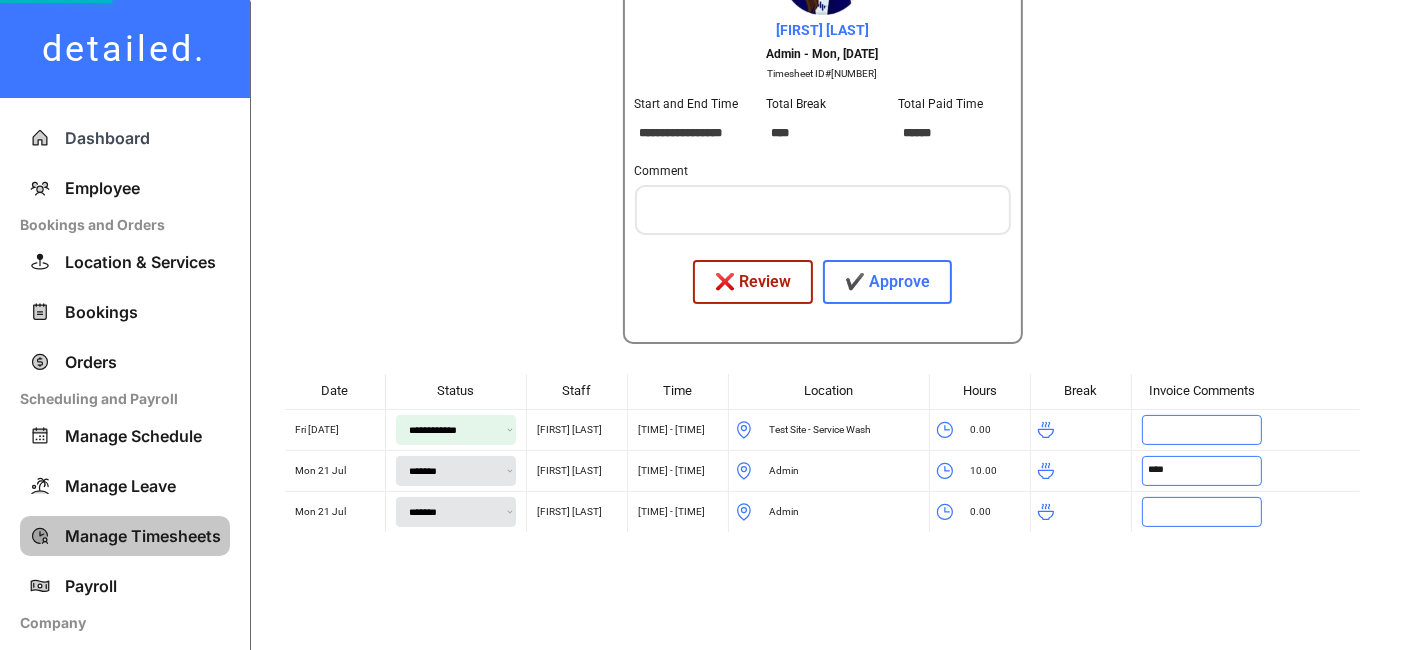 scroll, scrollTop: 0, scrollLeft: 0, axis: both 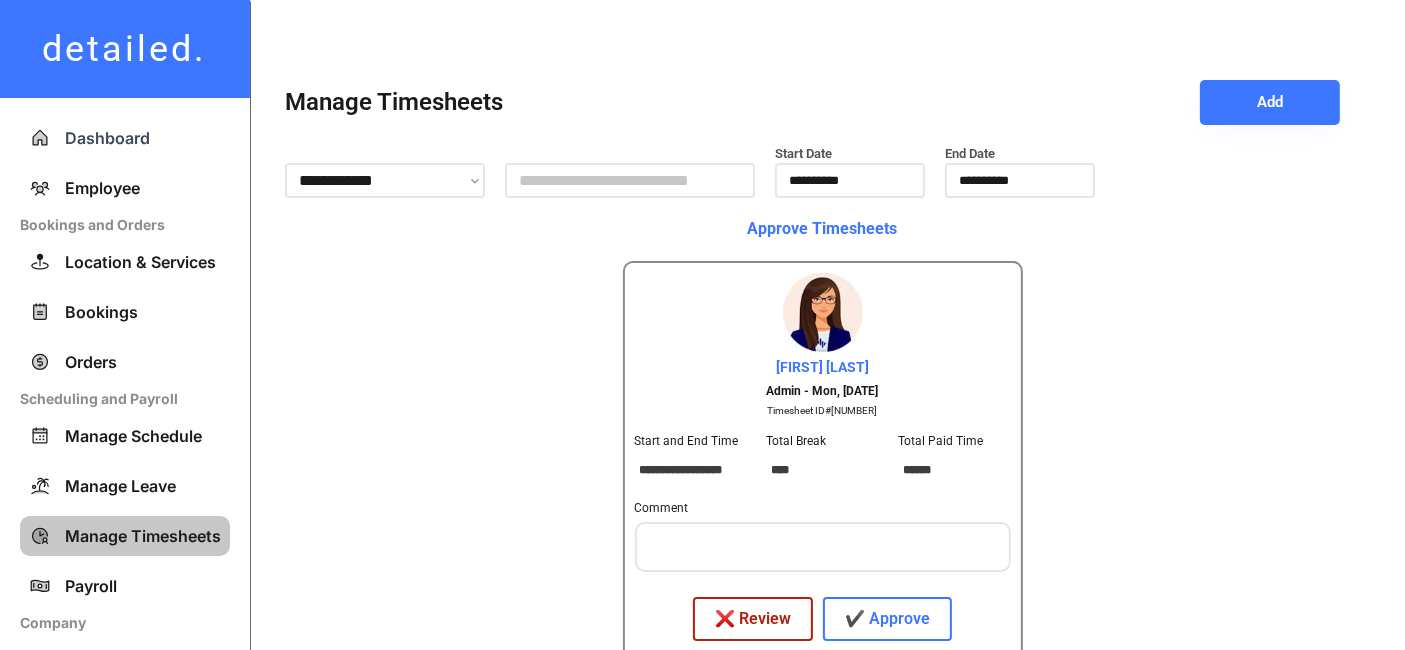 click on "**********" at bounding box center [822, 474] 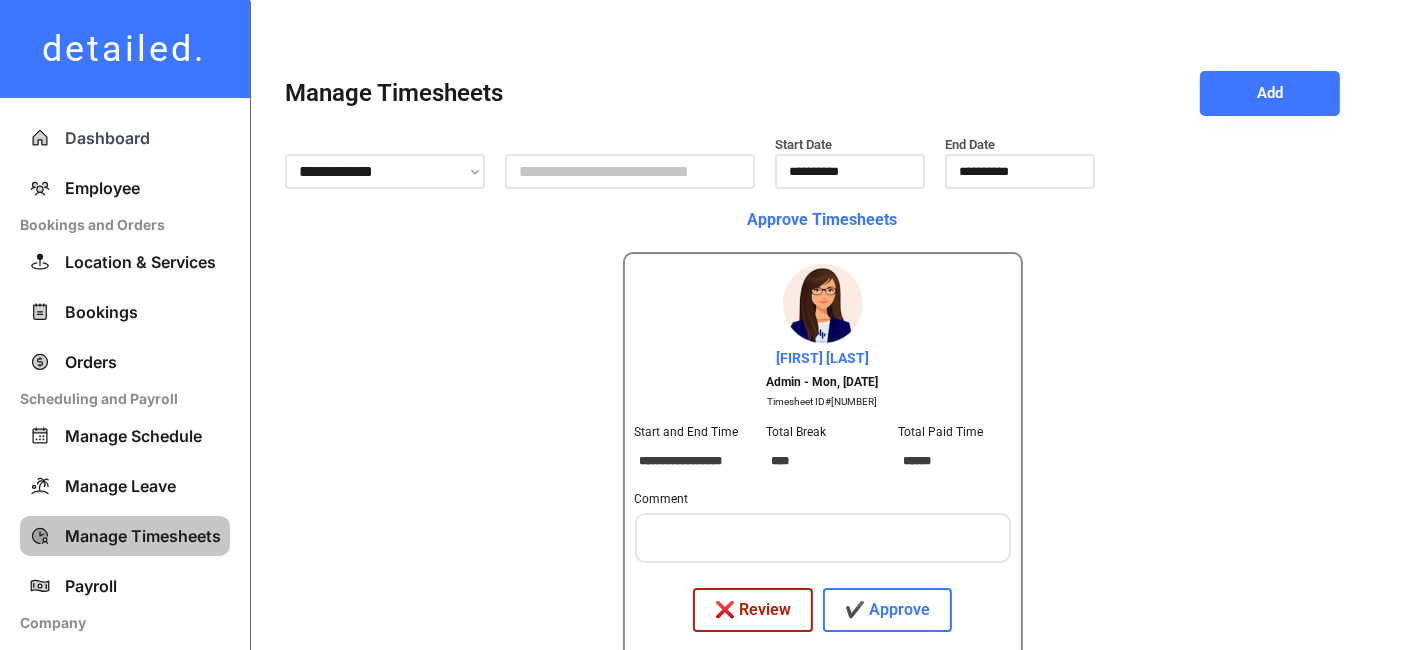 scroll, scrollTop: 0, scrollLeft: 0, axis: both 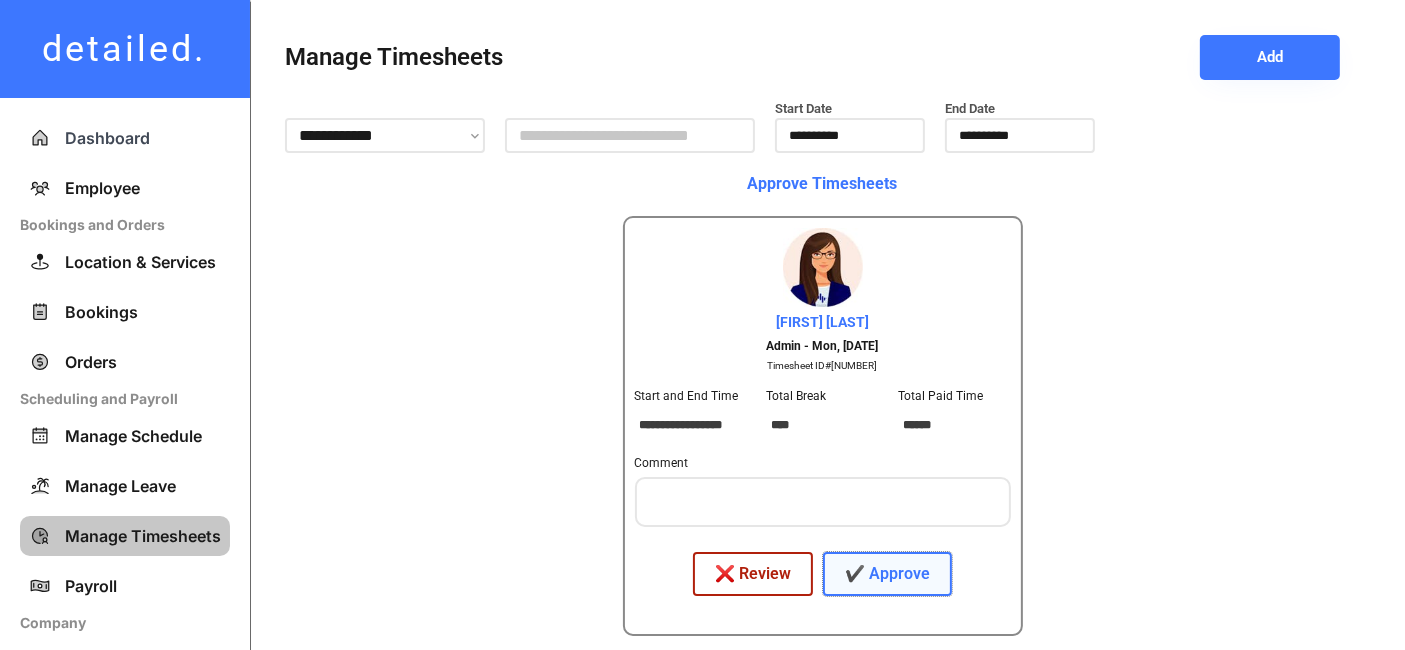 click on "✔️ Approve" at bounding box center [887, 574] 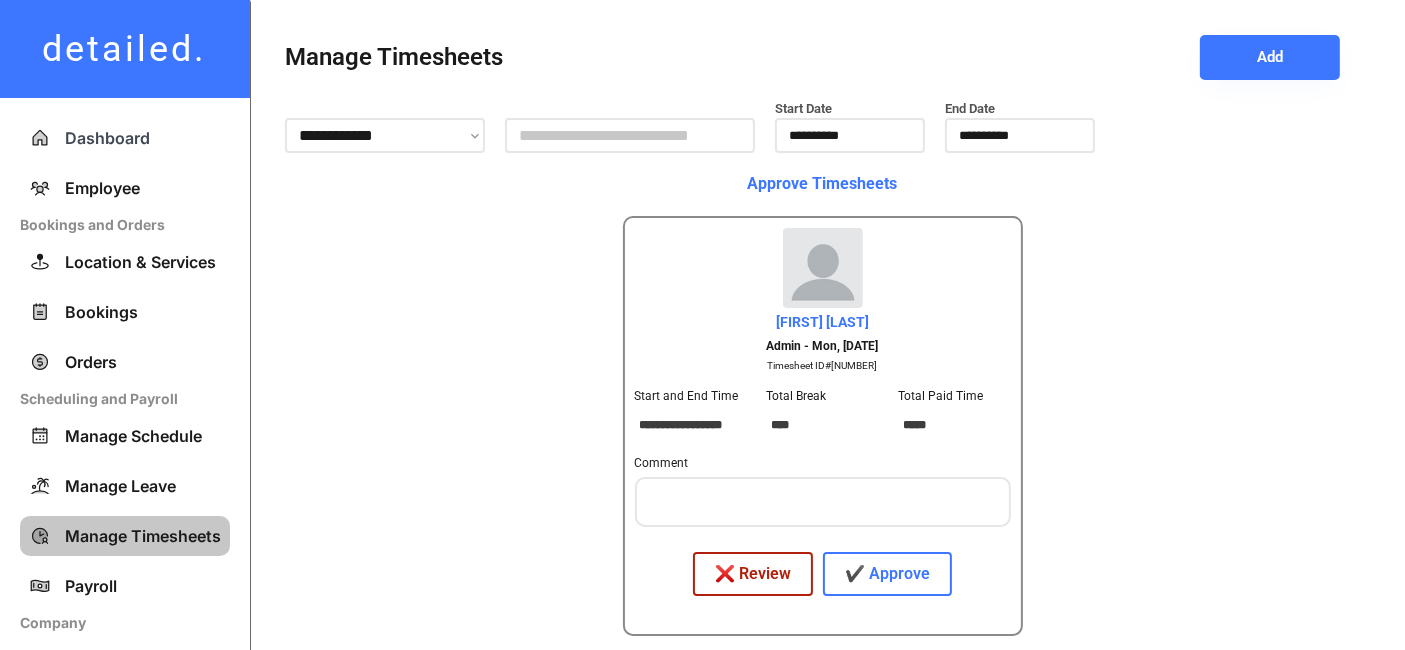 click on "**********" at bounding box center [822, 429] 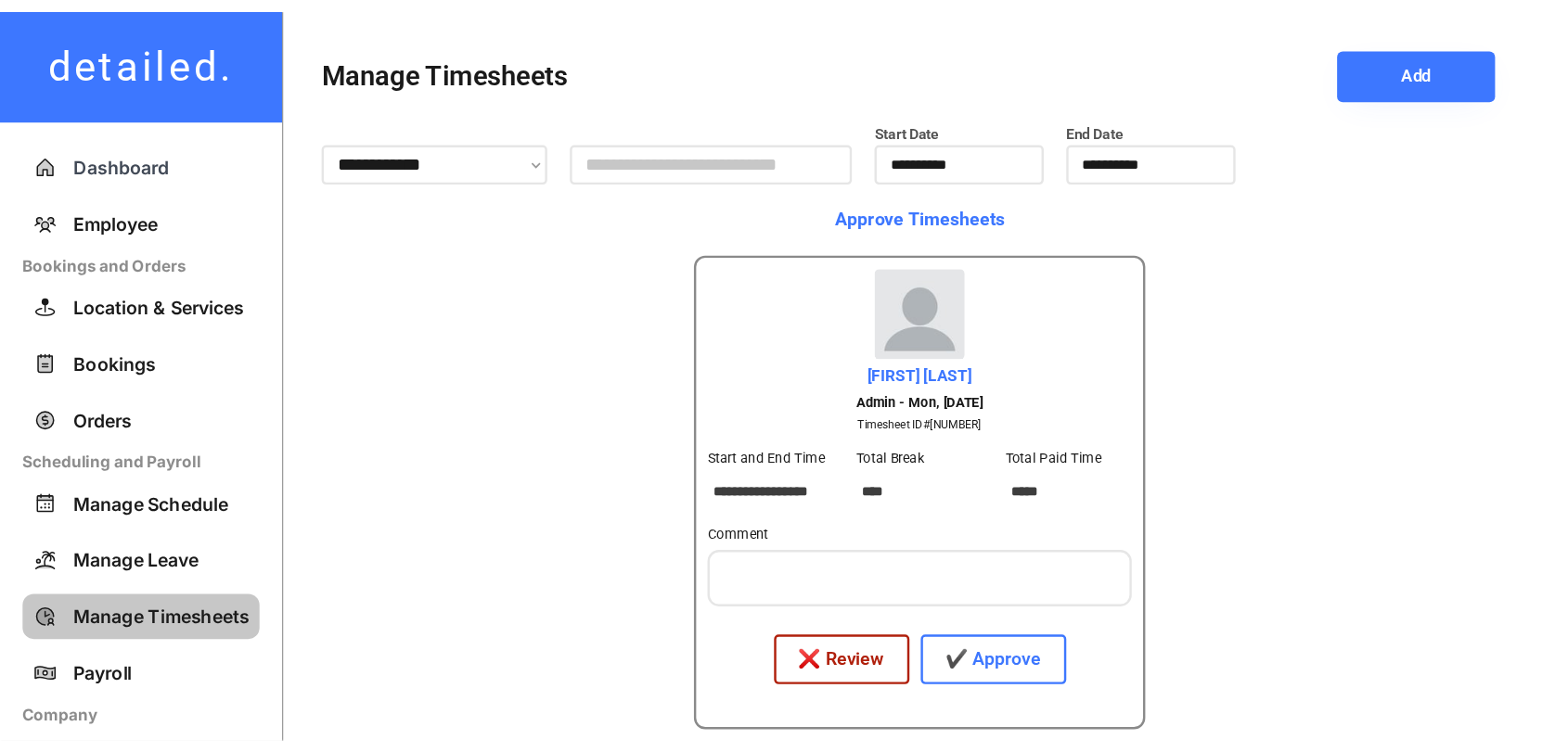 scroll, scrollTop: 42, scrollLeft: 0, axis: vertical 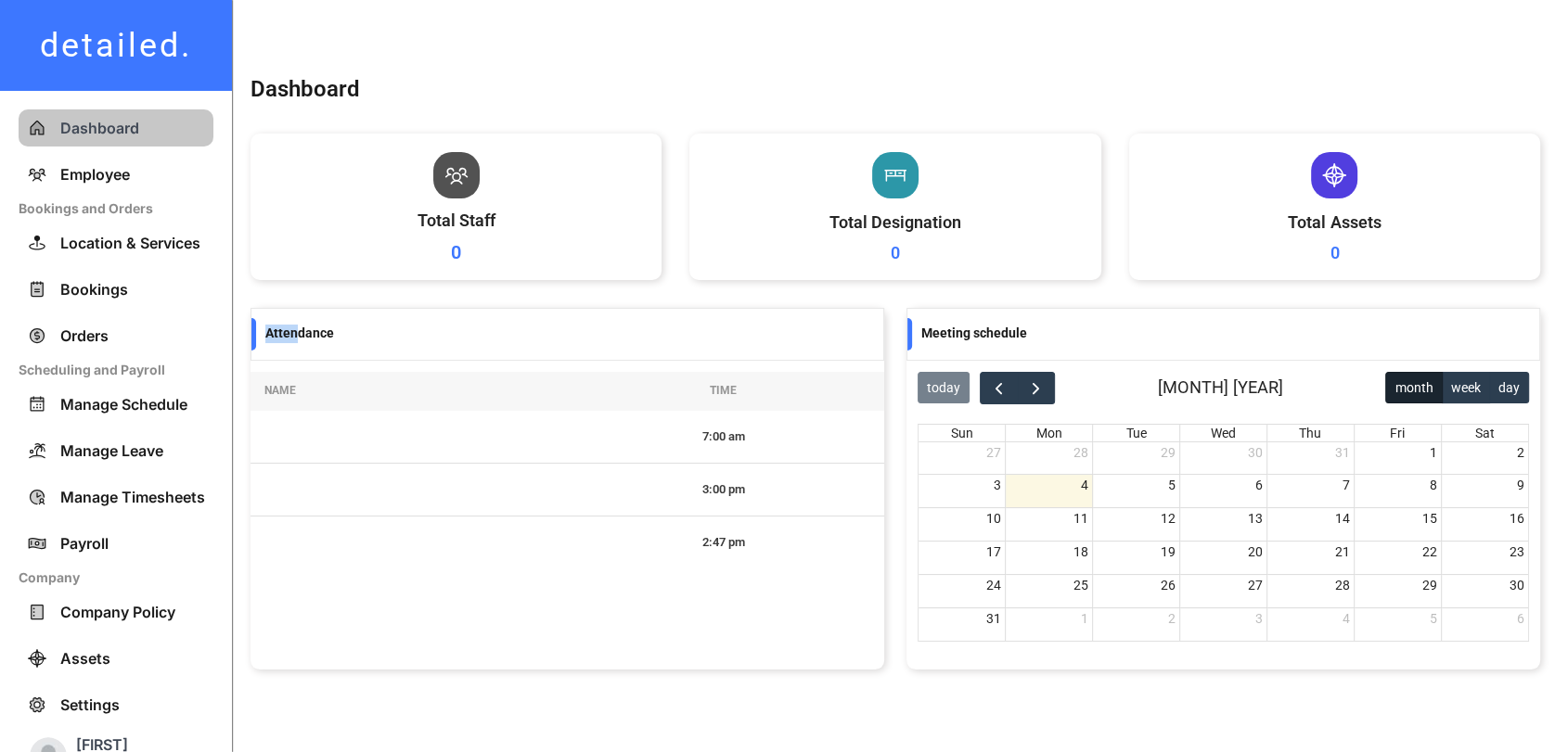 drag, startPoint x: 252, startPoint y: 330, endPoint x: 298, endPoint y: 335, distance: 46.27094 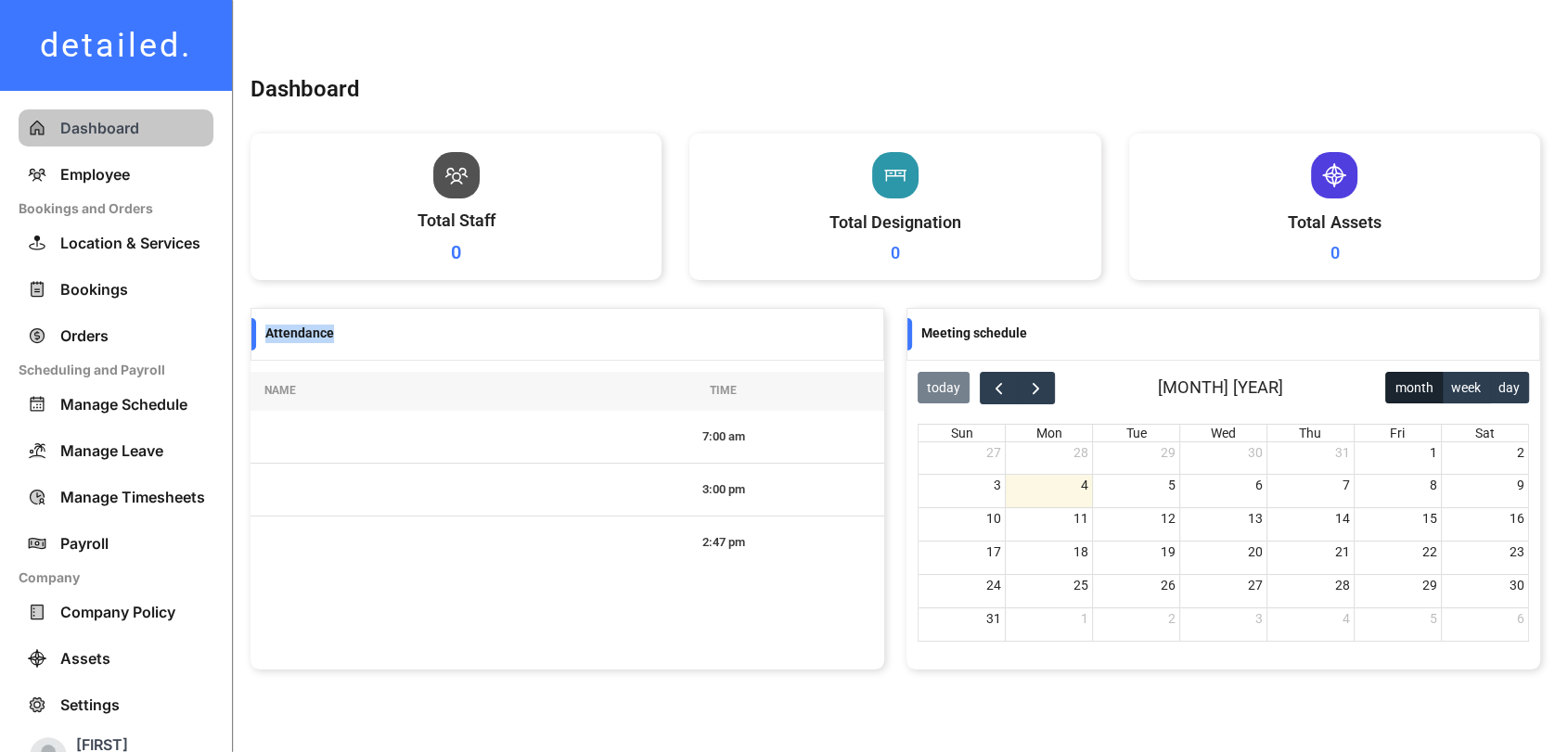 click on "Attendance" at bounding box center [565, 334] 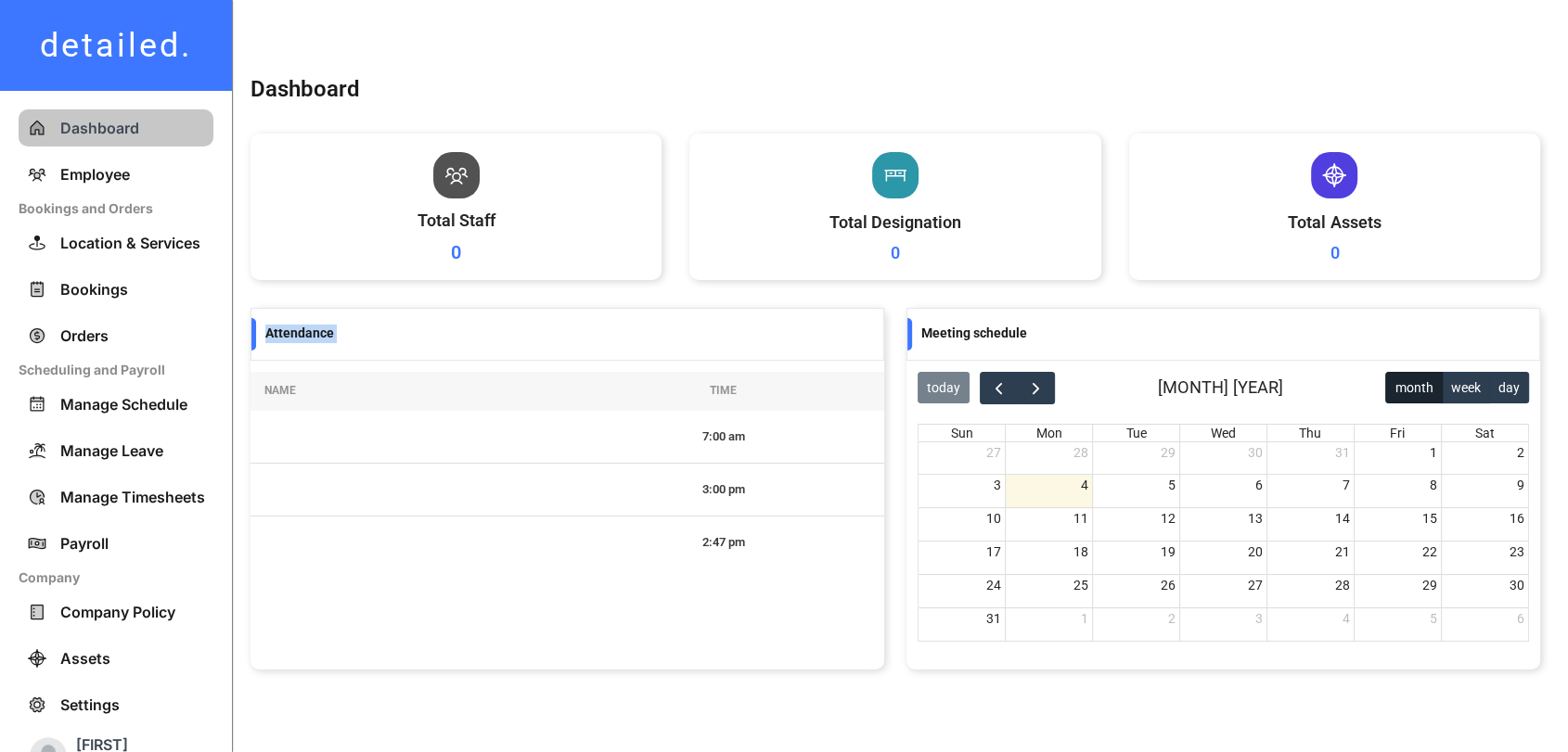 click on "Attendance" at bounding box center (565, 334) 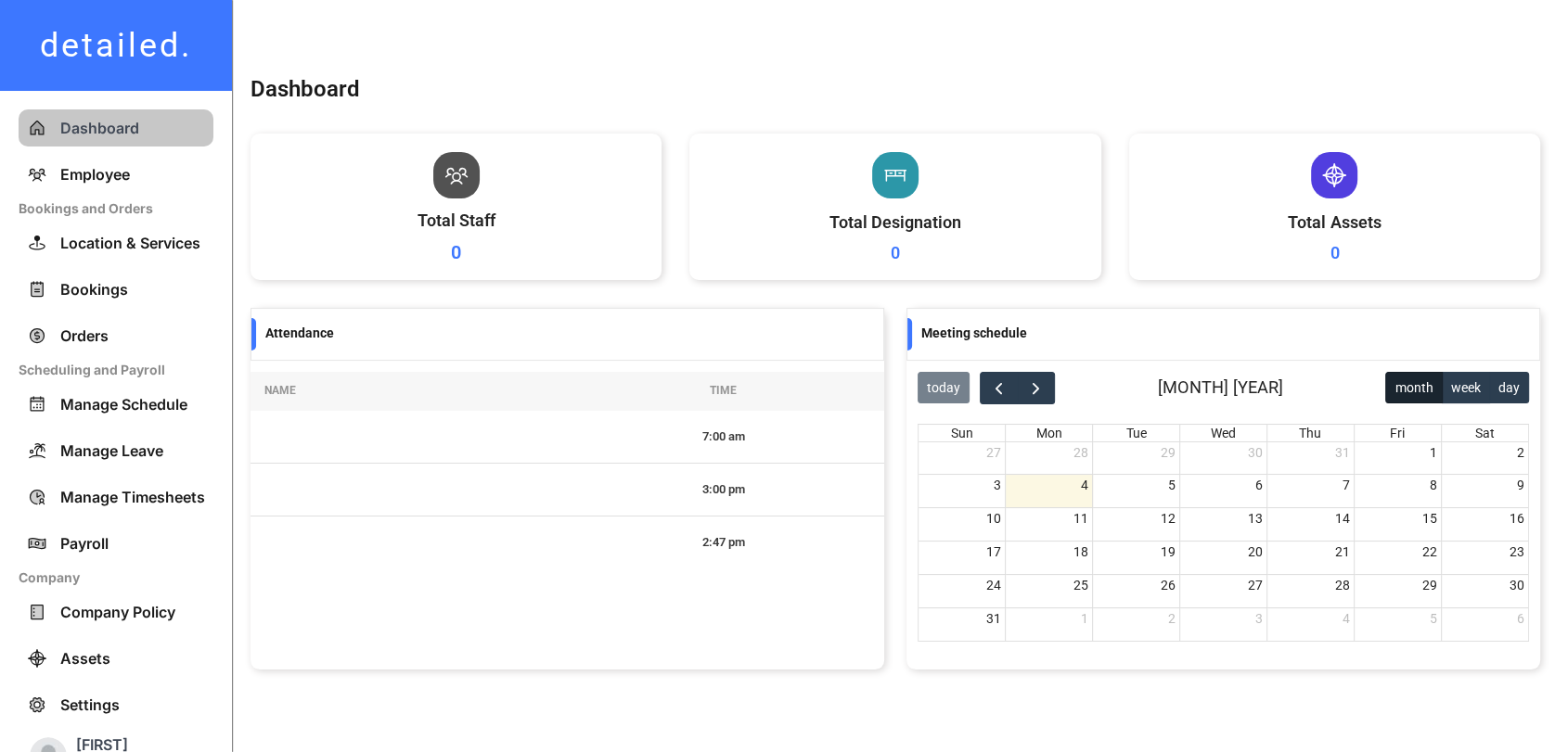 click on "Total Staff 0" at bounding box center [456, 207] 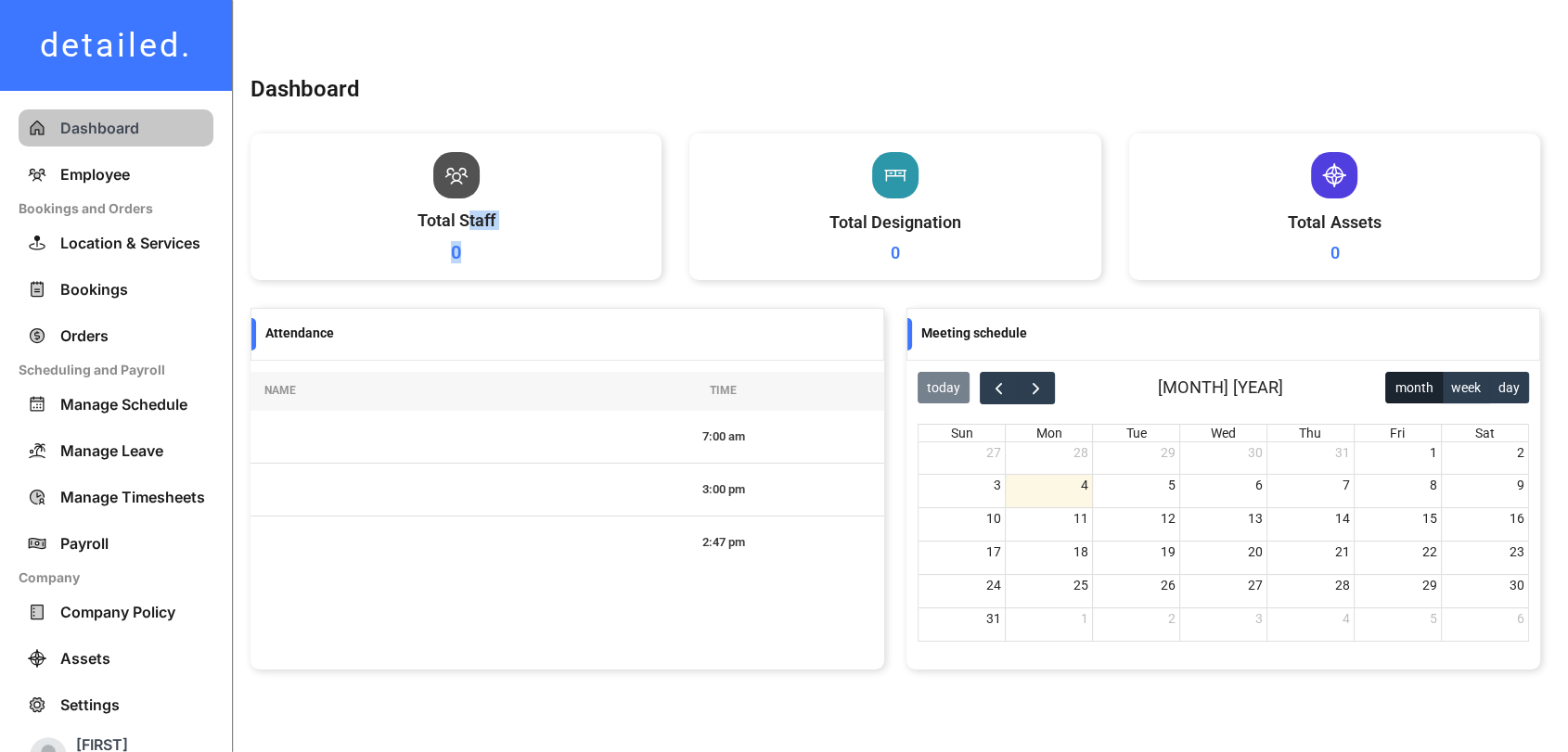 click on "Total Staff 0" at bounding box center (456, 236) 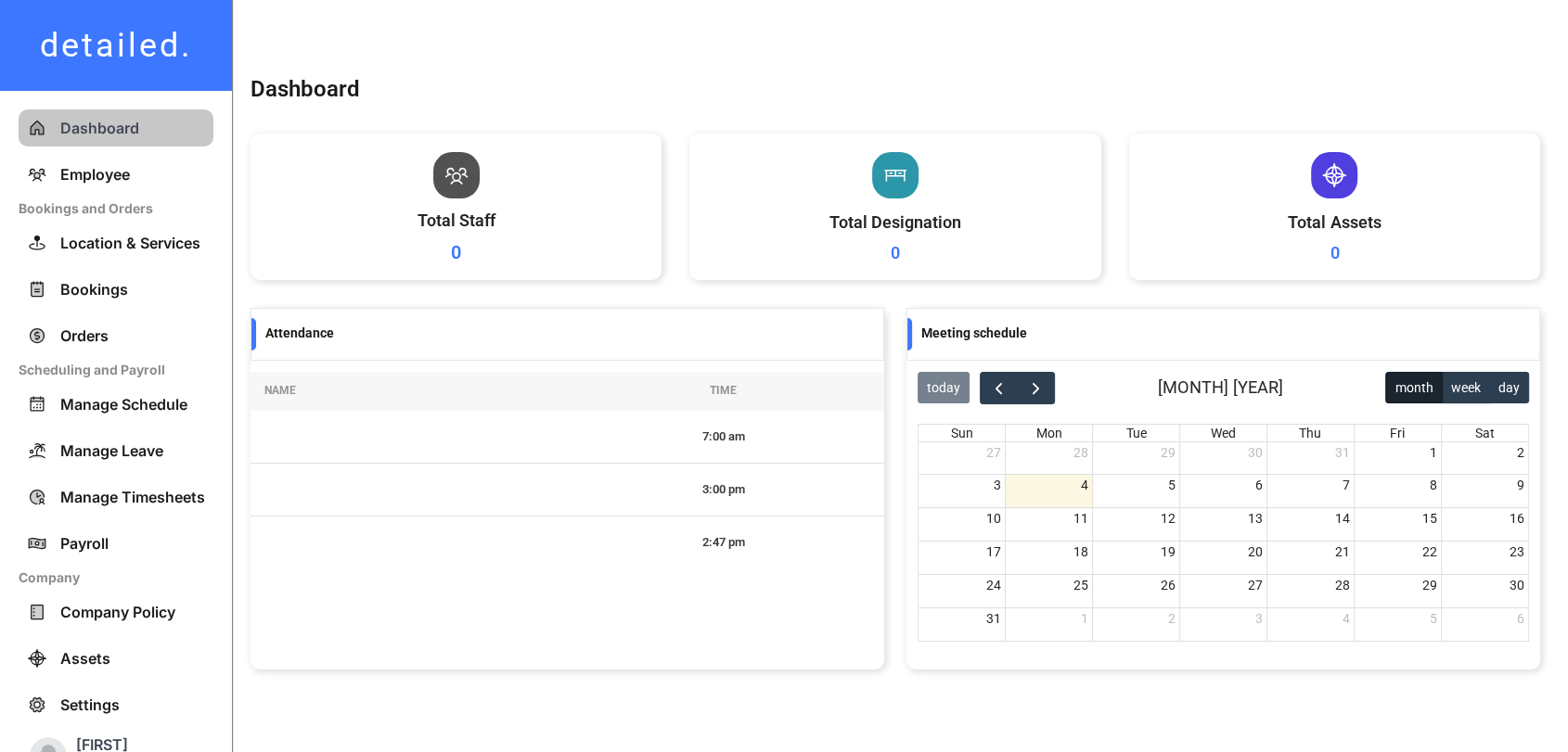 click on "Total Designation 0" at bounding box center [894, 207] 